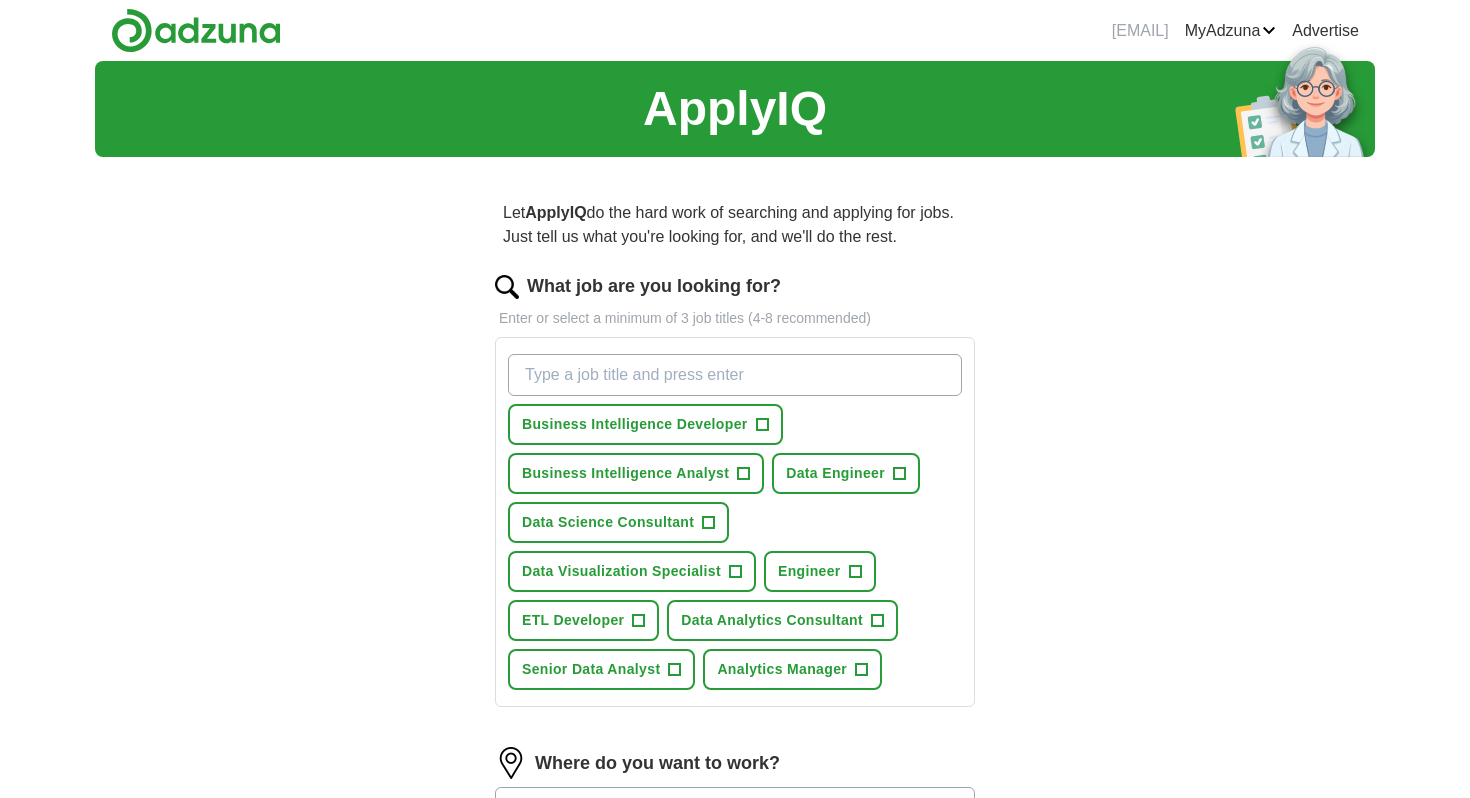 scroll, scrollTop: 0, scrollLeft: 0, axis: both 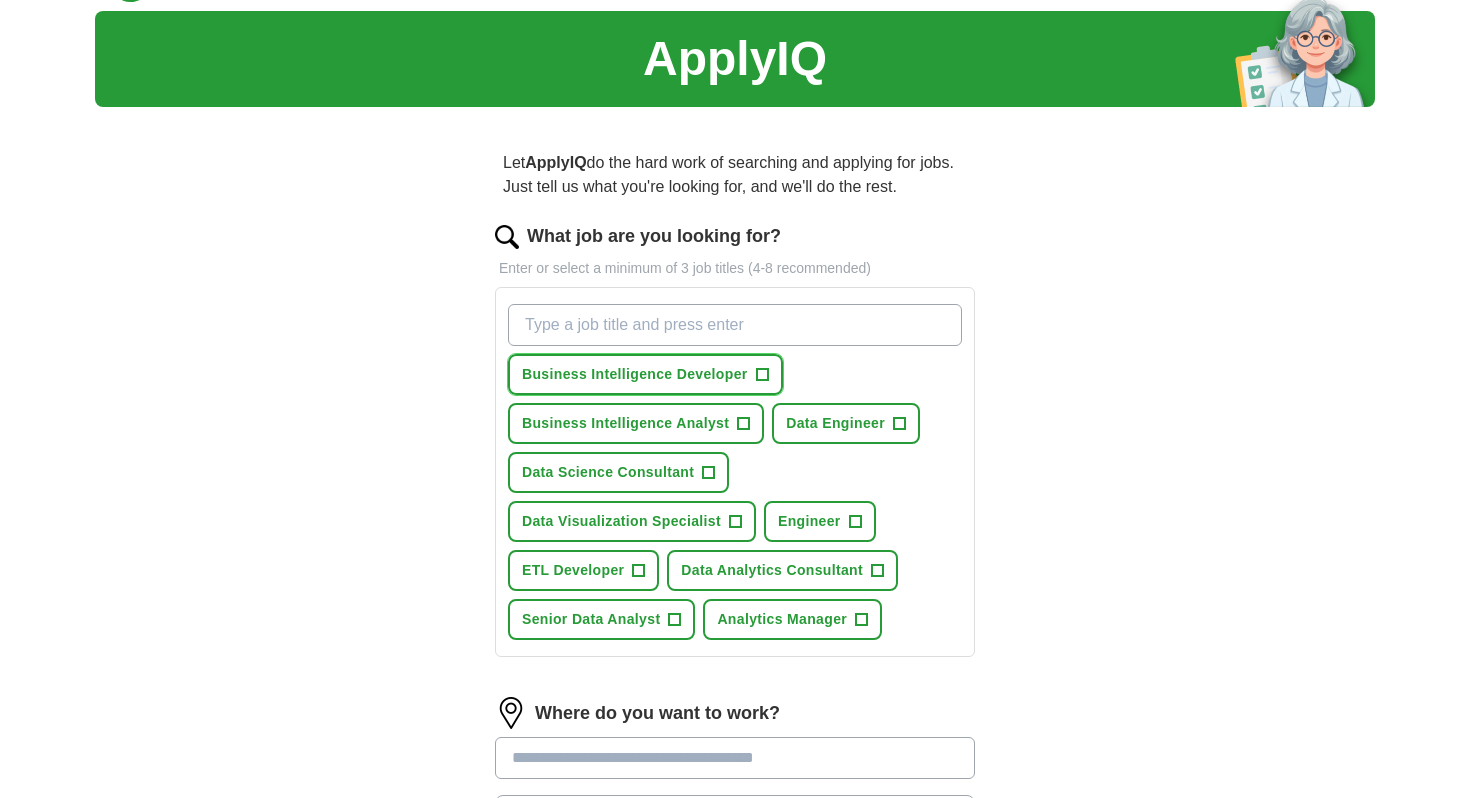 click on "Business Intelligence Developer" at bounding box center (635, 374) 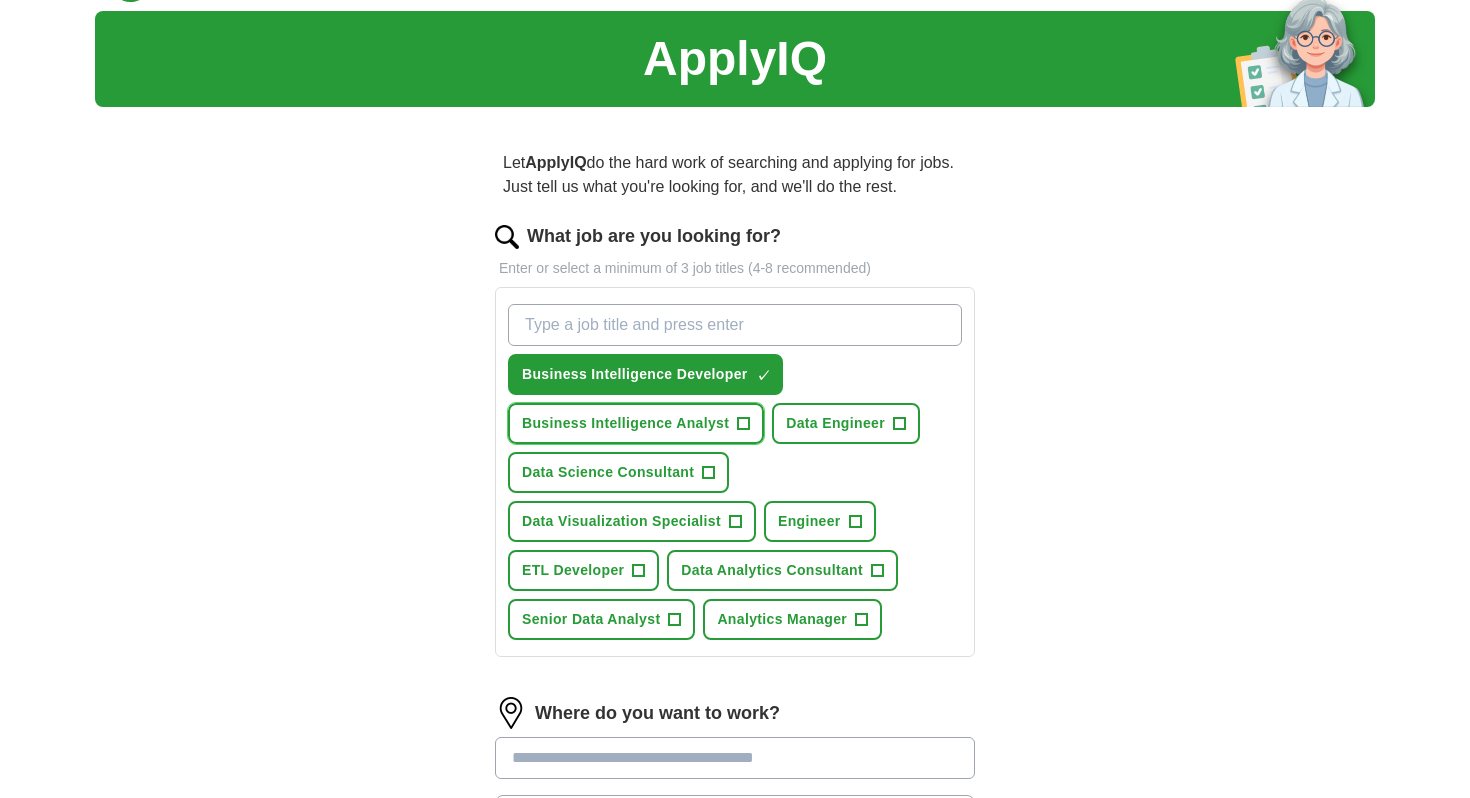 click on "Business Intelligence Analyst" at bounding box center [625, 423] 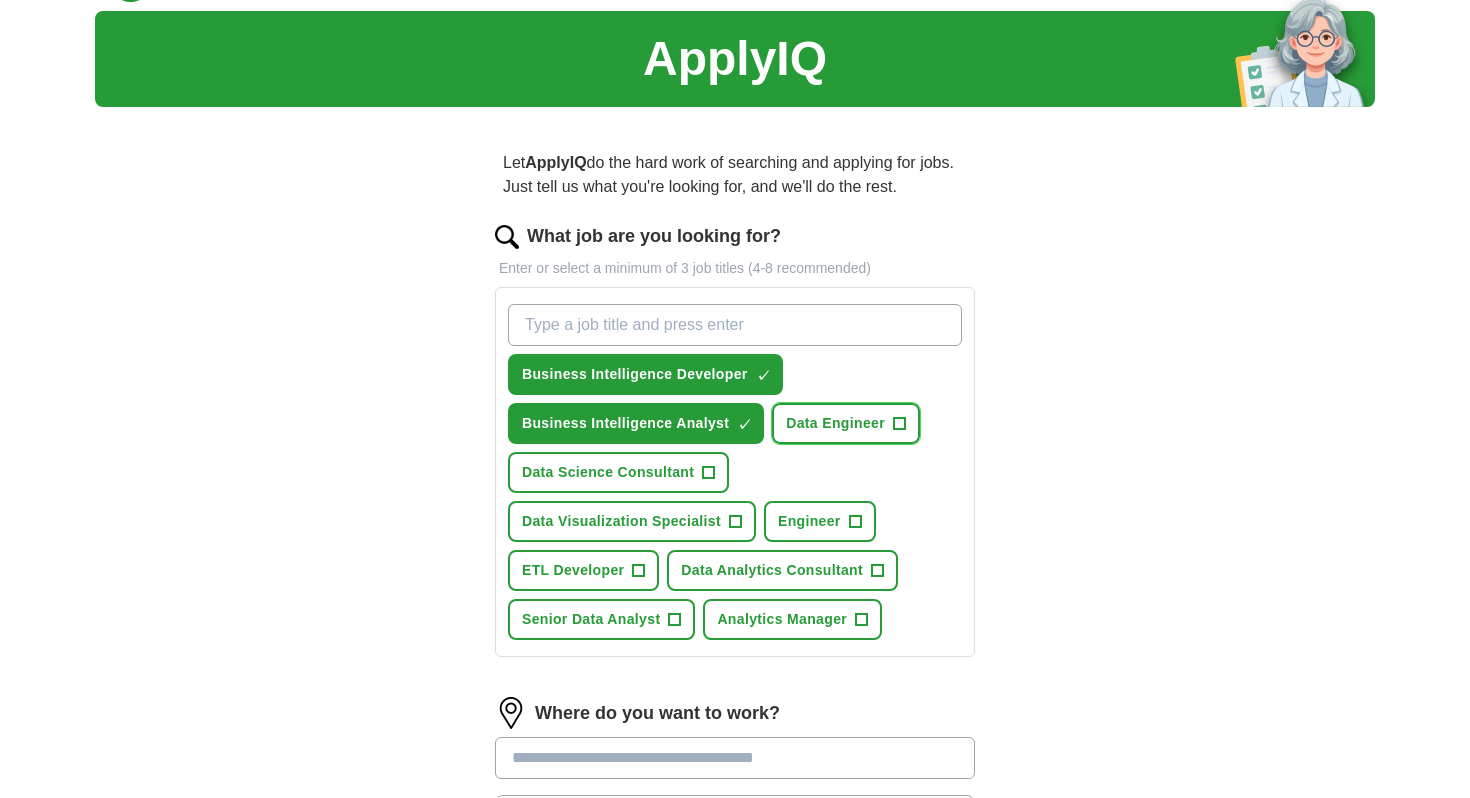 click on "Data Engineer +" at bounding box center (846, 423) 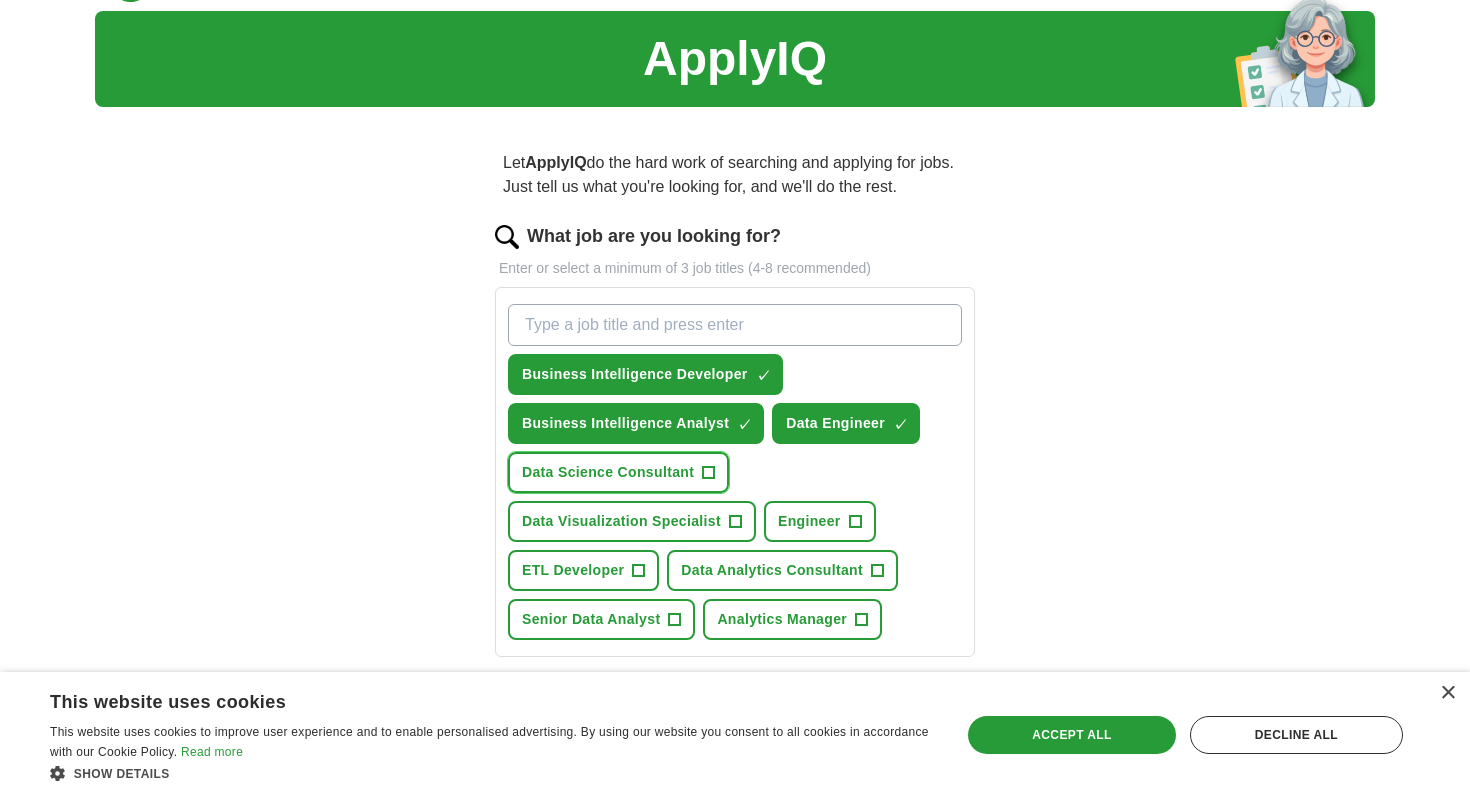 click on "Data Science Consultant" at bounding box center [608, 472] 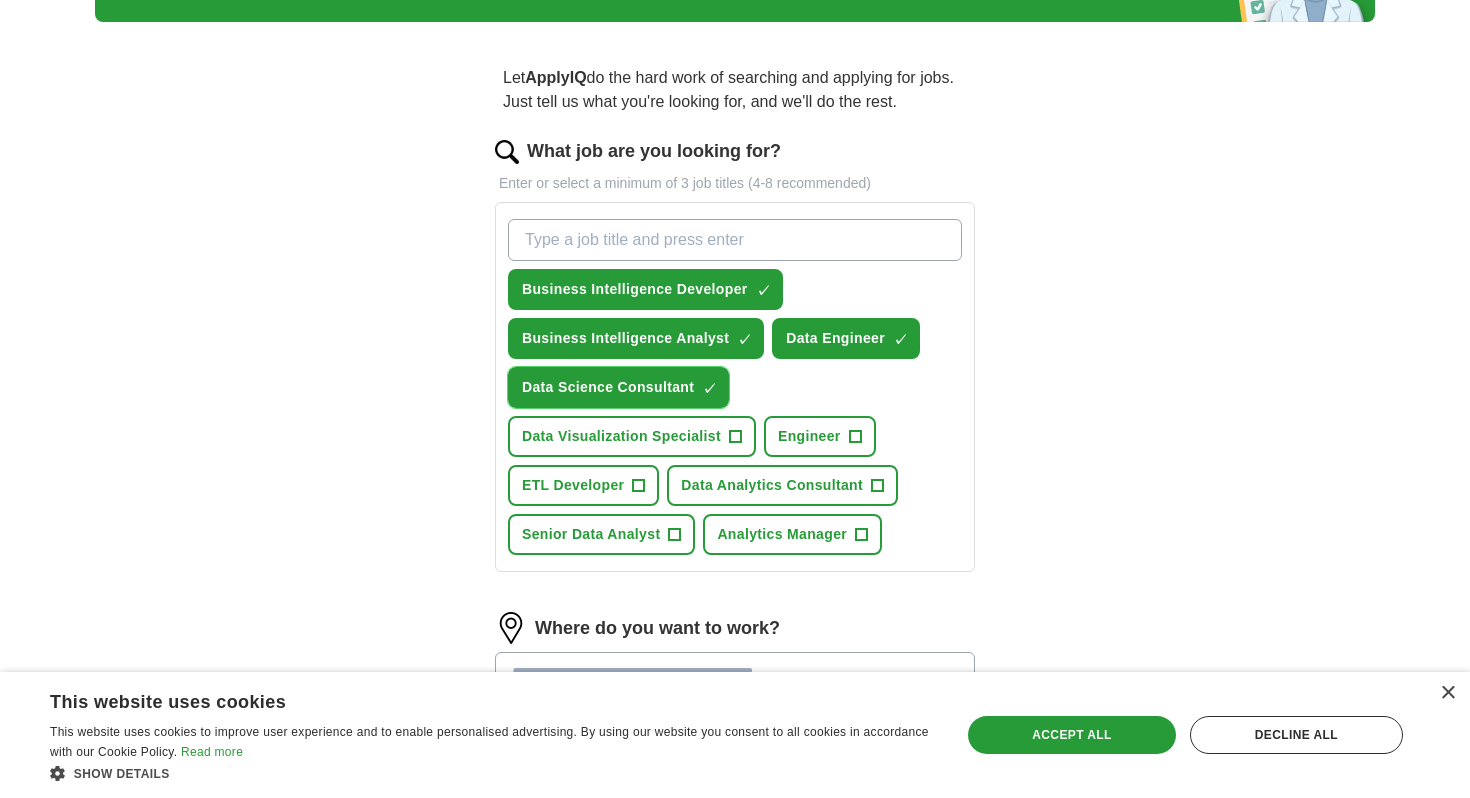 scroll, scrollTop: 138, scrollLeft: 0, axis: vertical 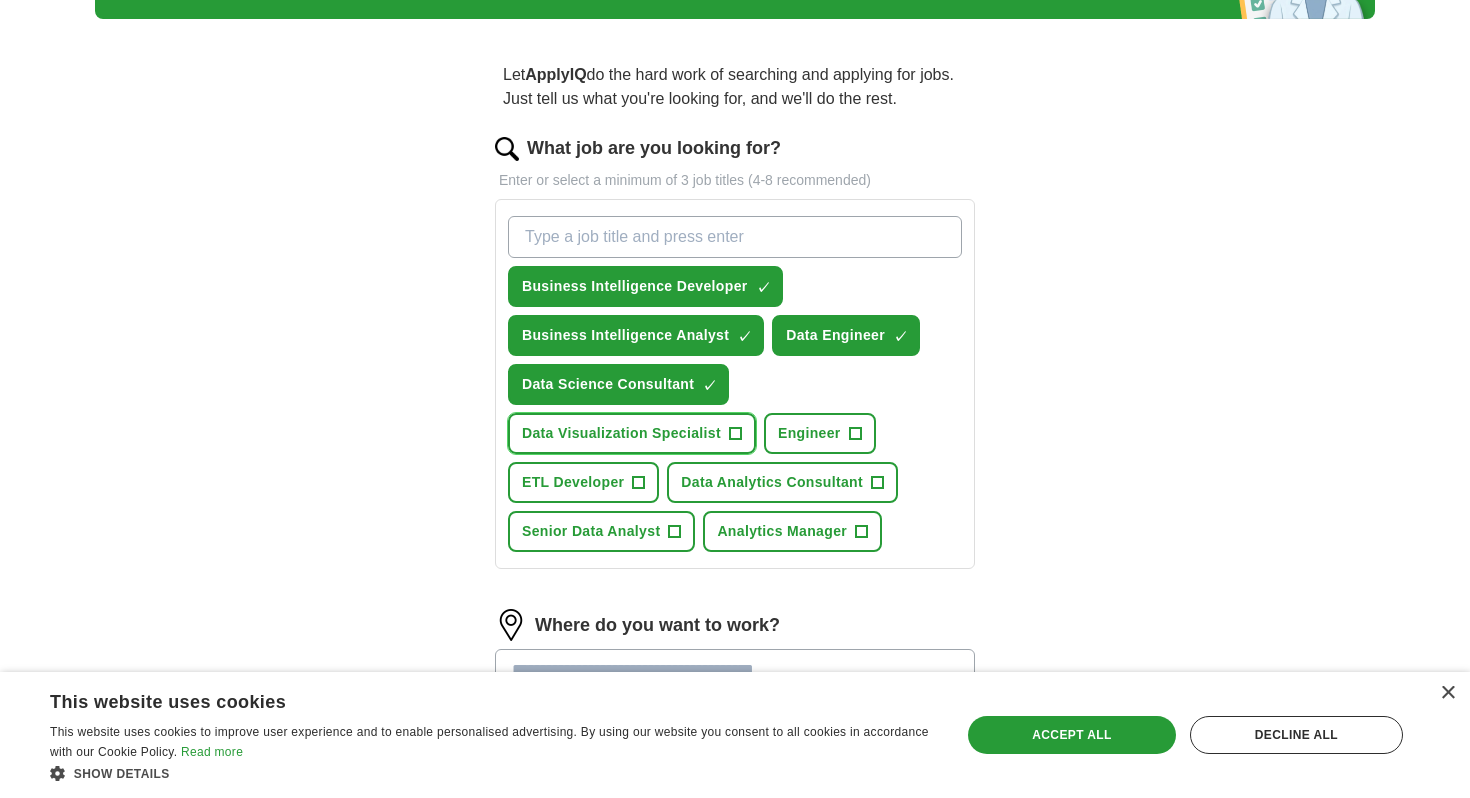 click on "Data Visualization Specialist" at bounding box center (621, 433) 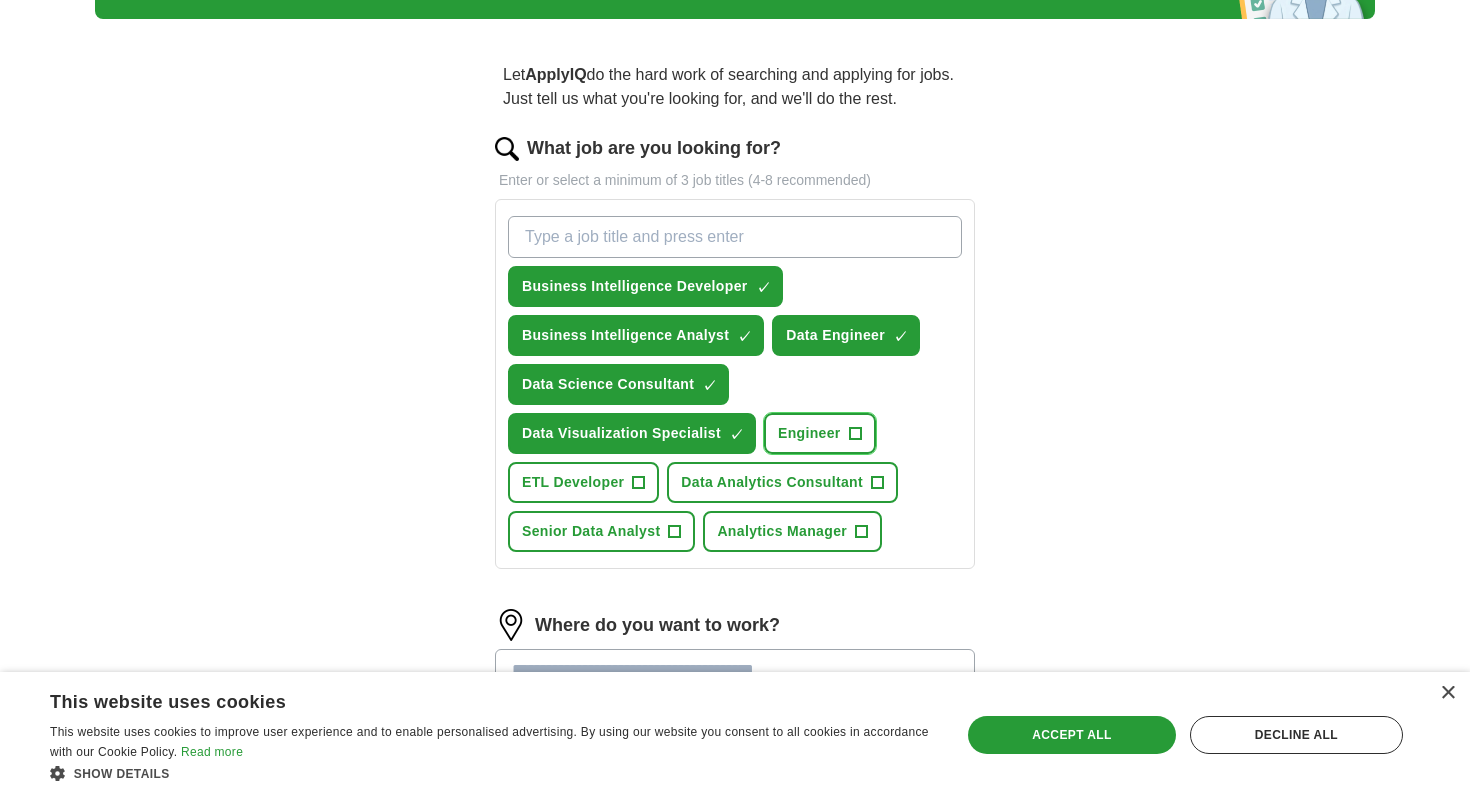 click on "Engineer" at bounding box center [809, 433] 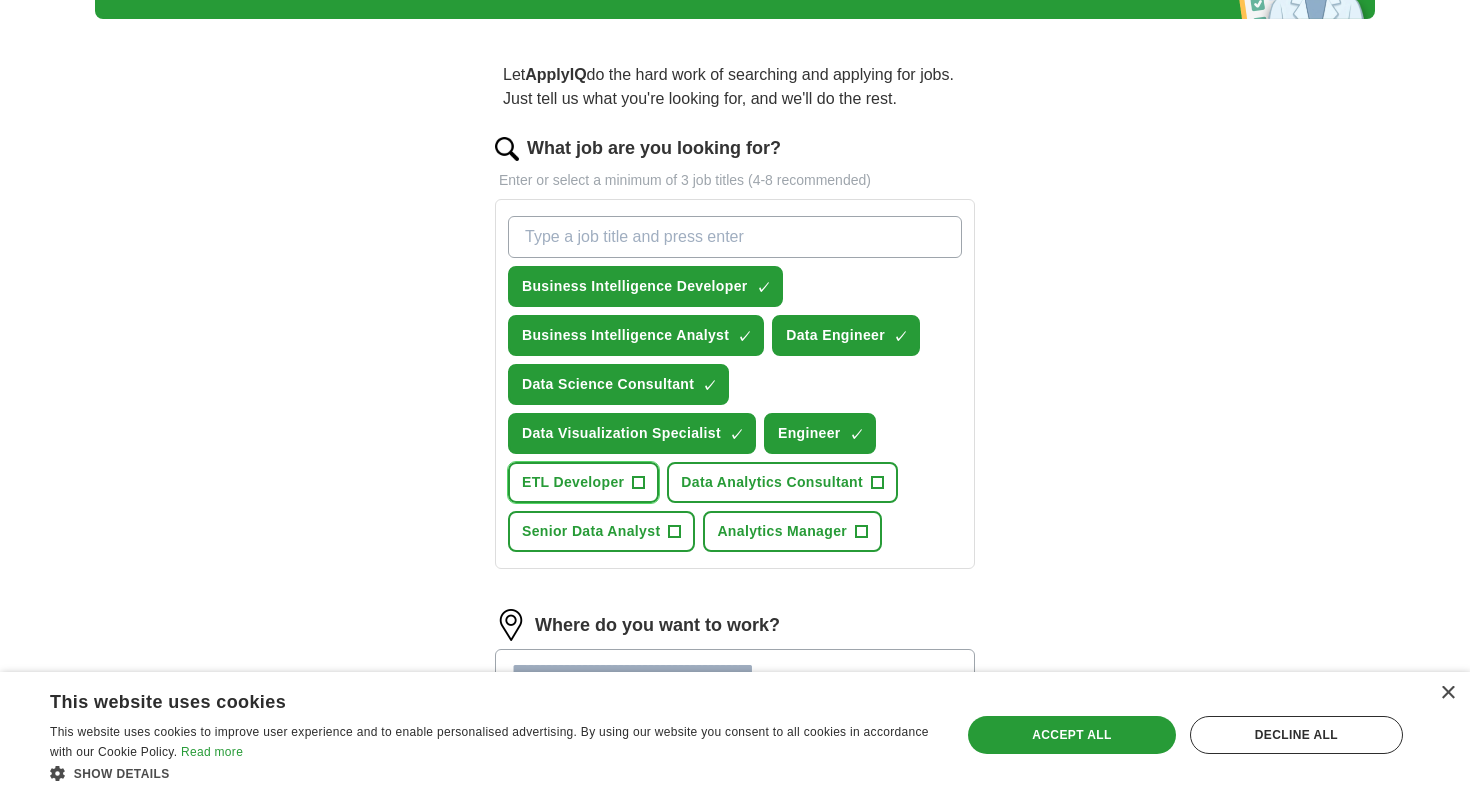 click on "ETL Developer" at bounding box center (573, 482) 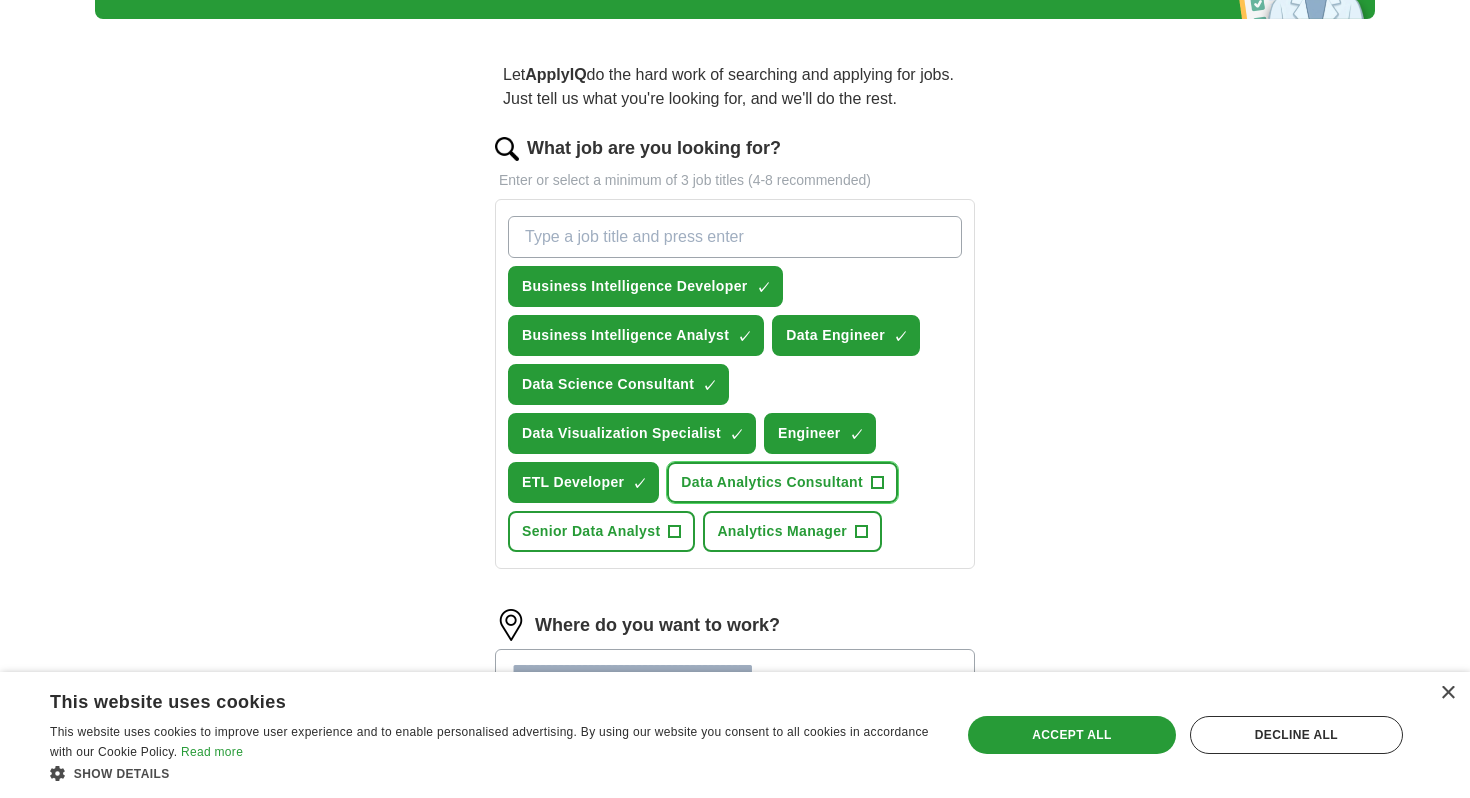 click on "Data Analytics Consultant +" at bounding box center [782, 482] 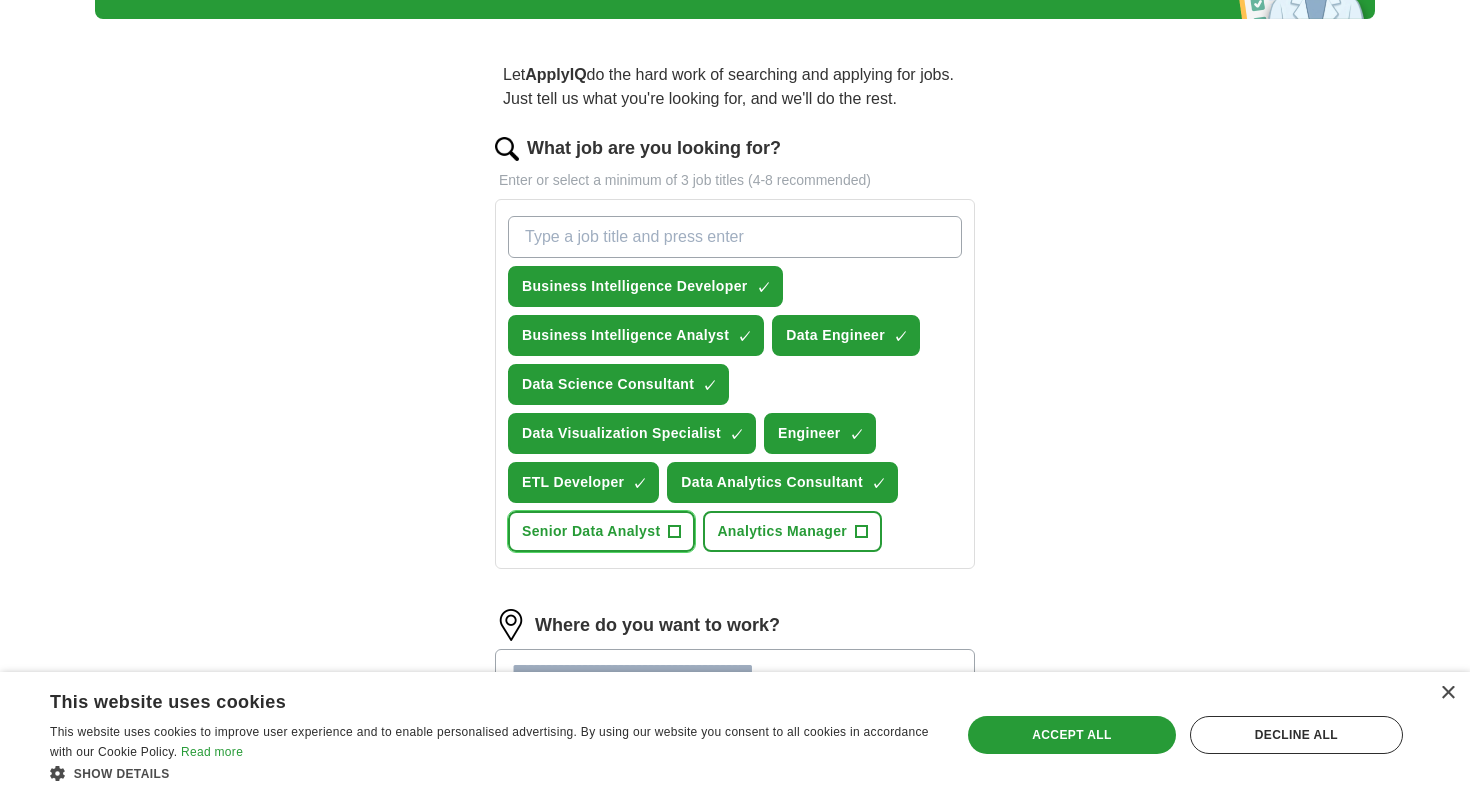 click on "Senior Data Analyst +" at bounding box center [601, 531] 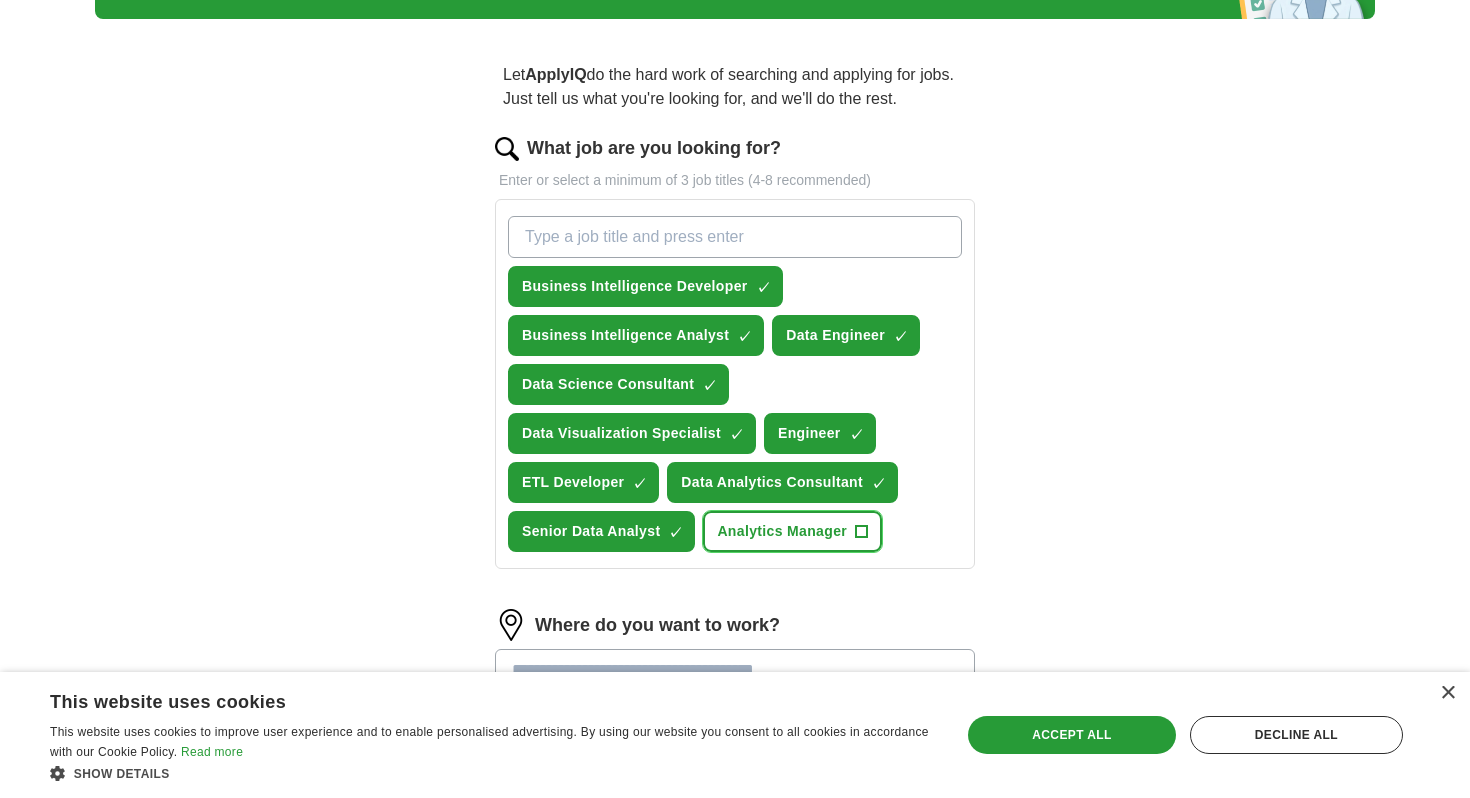click on "Analytics Manager" at bounding box center [782, 531] 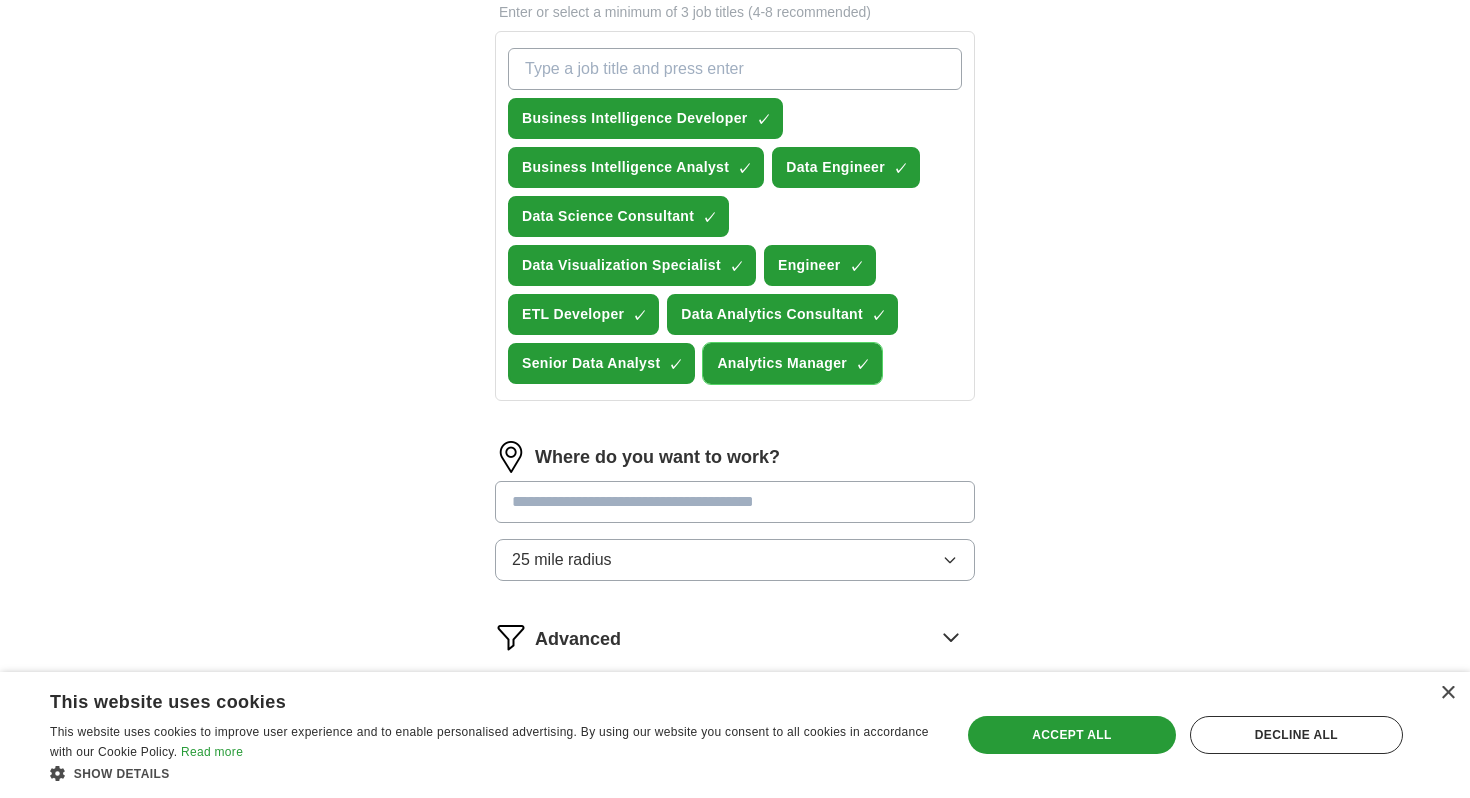 scroll, scrollTop: 308, scrollLeft: 0, axis: vertical 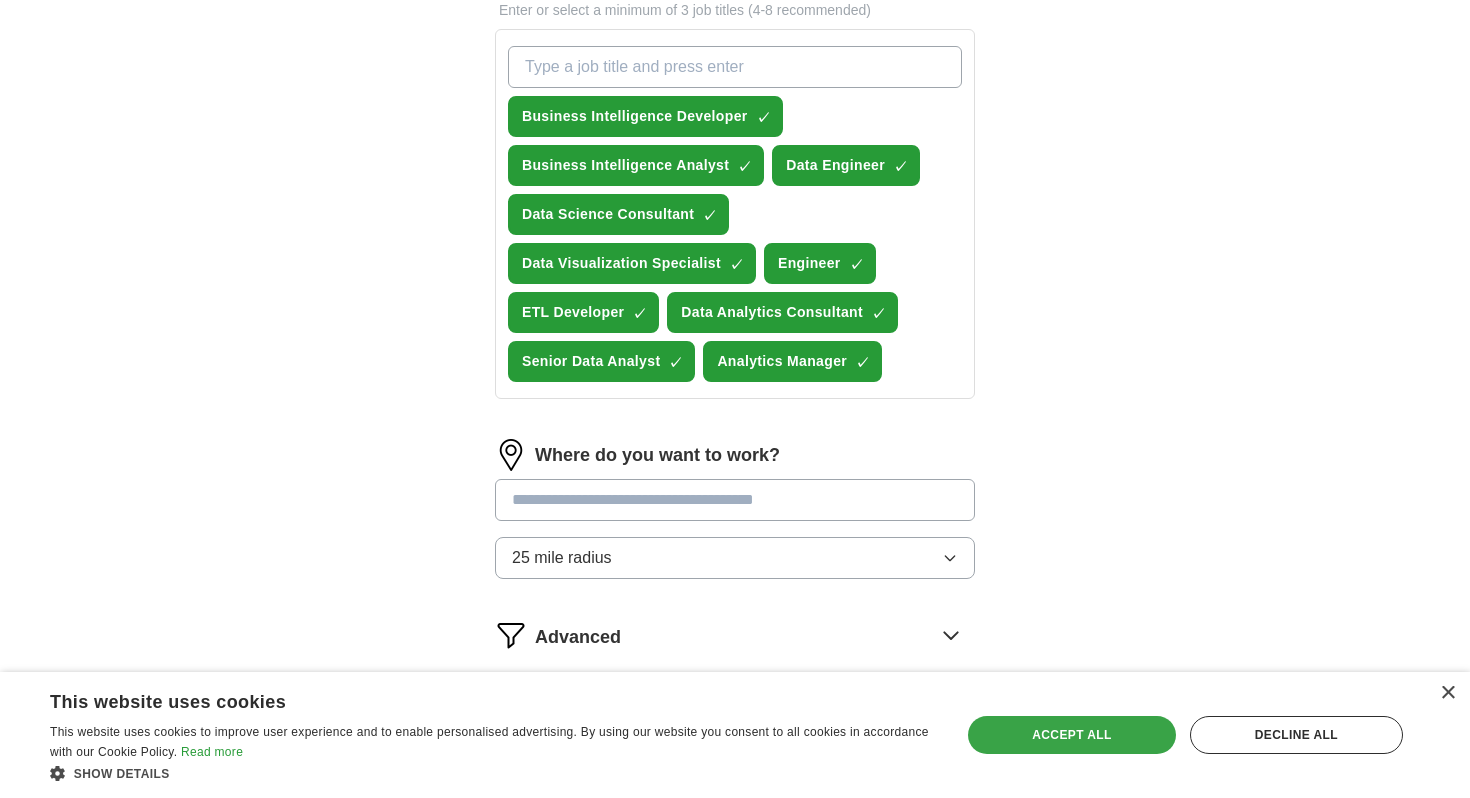 click on "Accept all" at bounding box center (1072, 735) 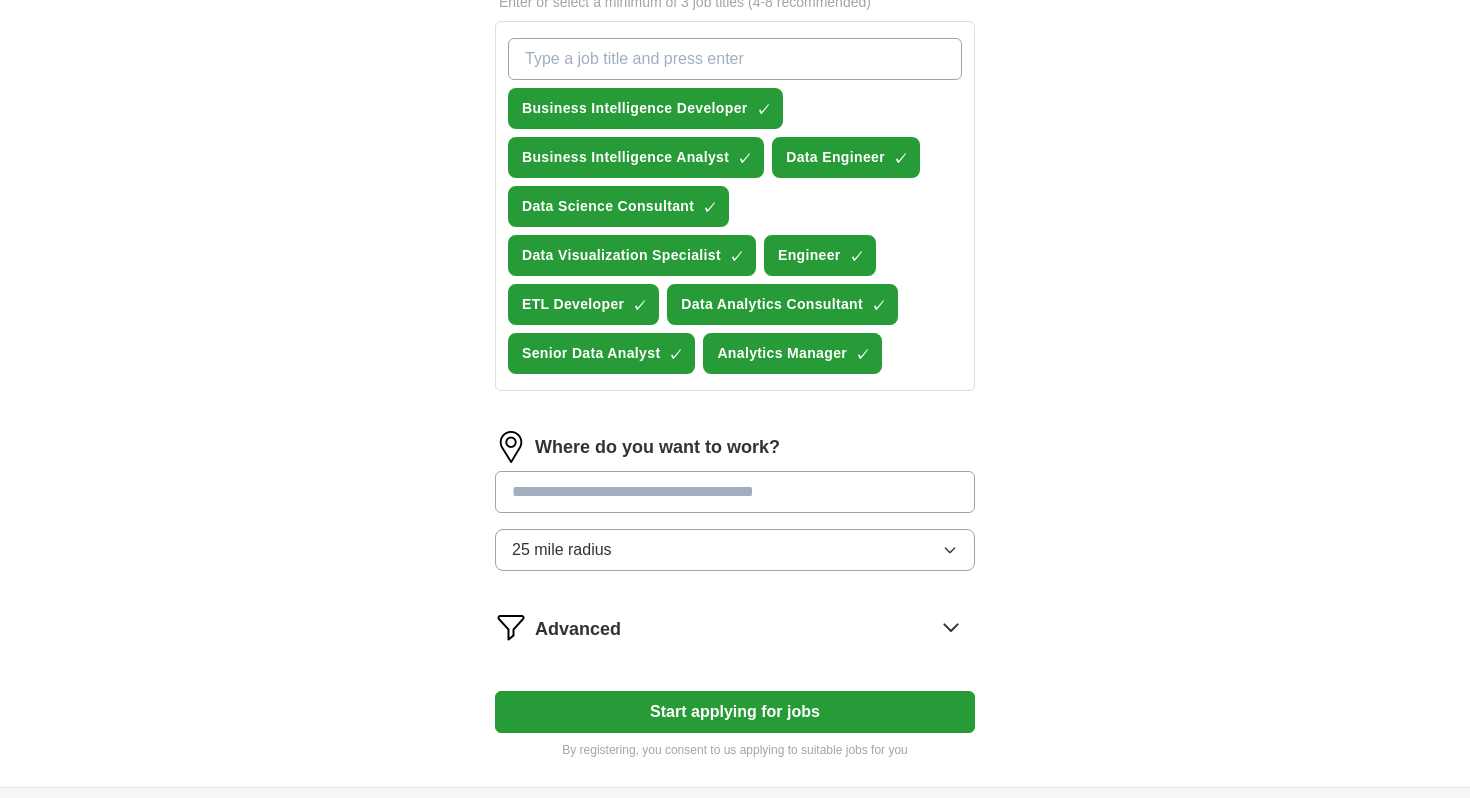 scroll, scrollTop: 321, scrollLeft: 0, axis: vertical 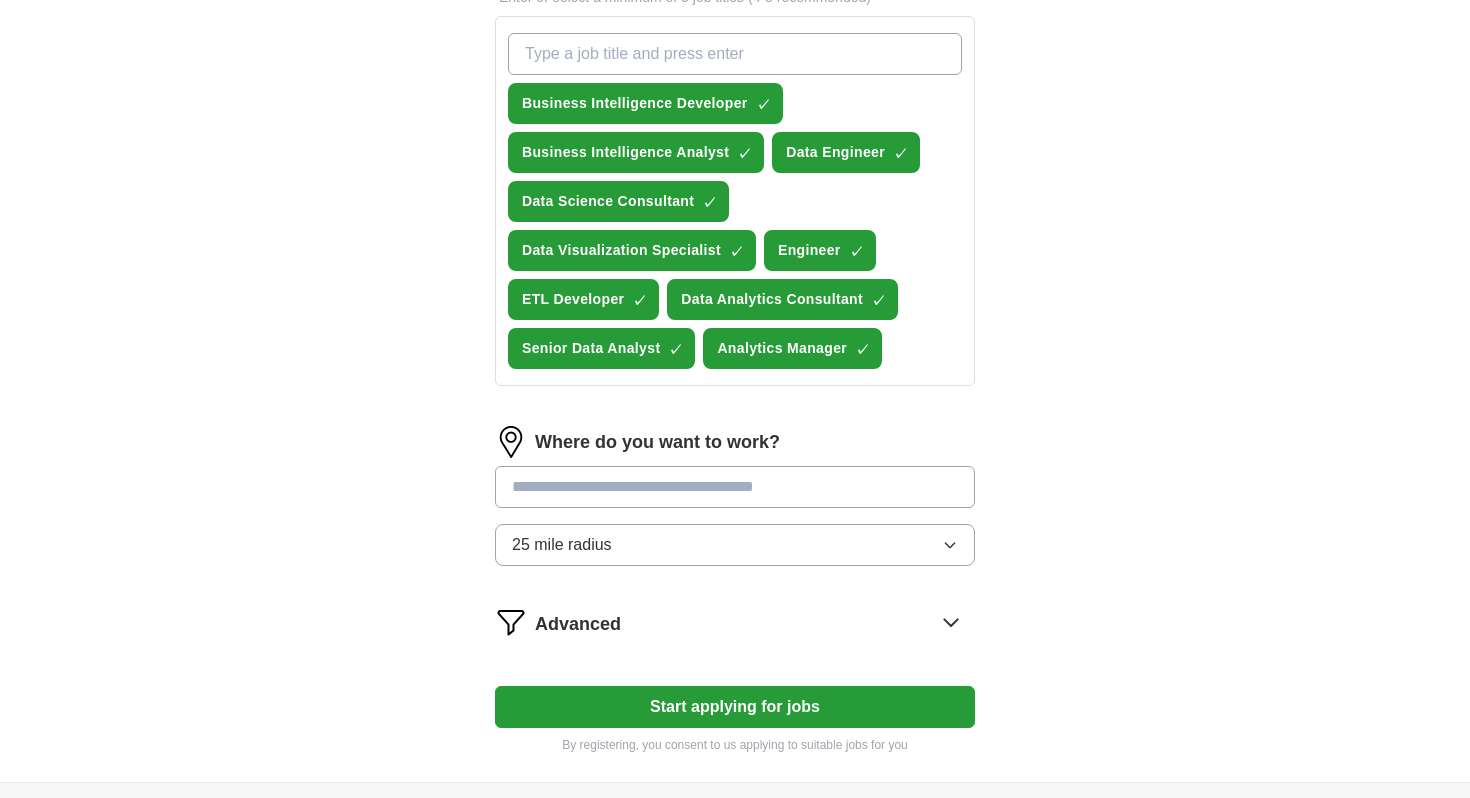 click on "What job are you looking for? Enter or select a minimum of 3 job titles (4-8 recommended) Business Intelligence Developer ✓ × Business Intelligence Analyst ✓ × Data Engineer ✓ × Data Science Consultant ✓ × Data Visualization Specialist ✓ × Engineer ✓ × ETL Developer ✓ × Data Analytics Consultant ✓ × Senior Data Analyst ✓ × Analytics Manager ✓ × Where do you want to work? 25 mile radius Advanced Start applying for jobs By registering, you consent to us applying to suitable jobs for you" at bounding box center (735, 353) 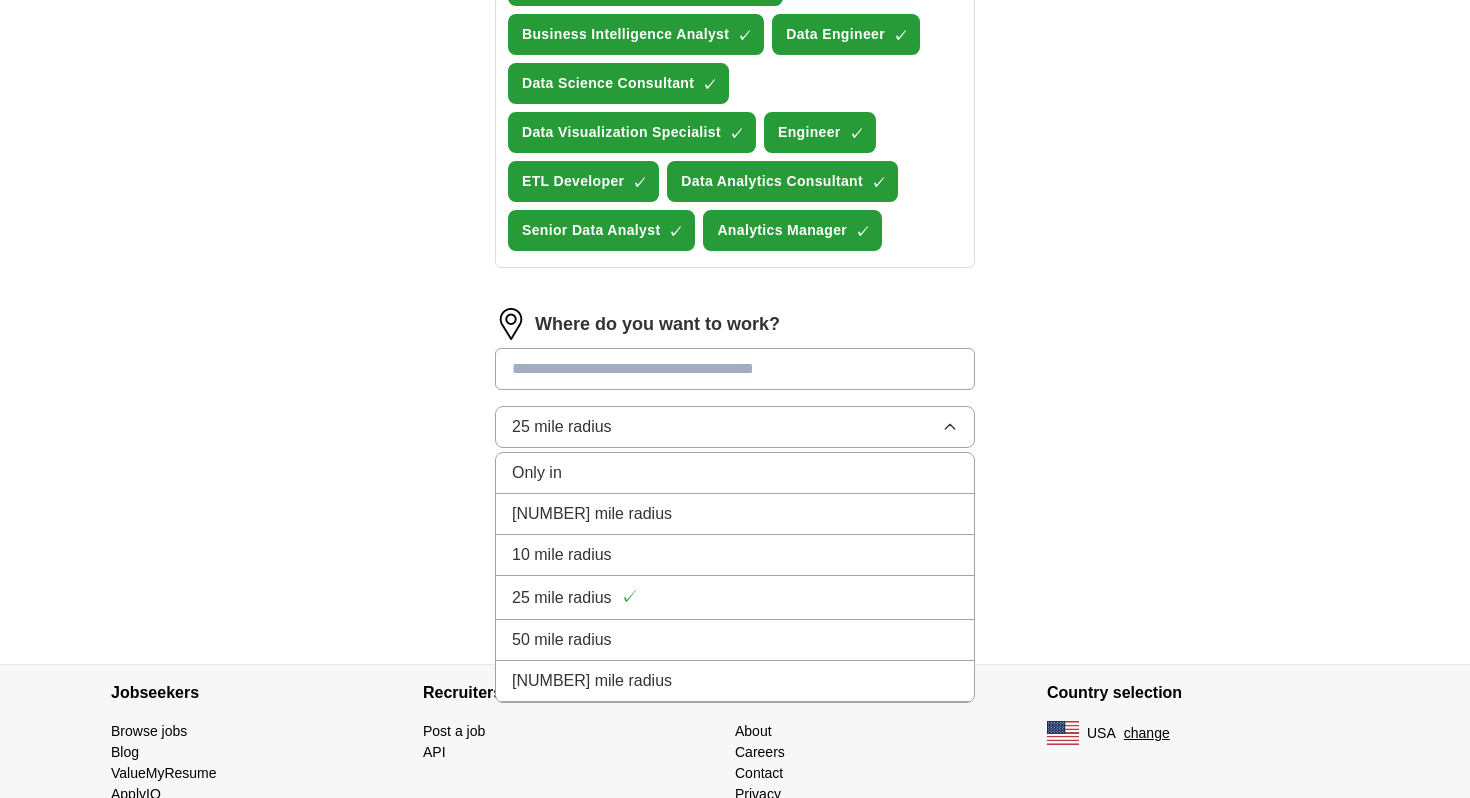 scroll, scrollTop: 440, scrollLeft: 0, axis: vertical 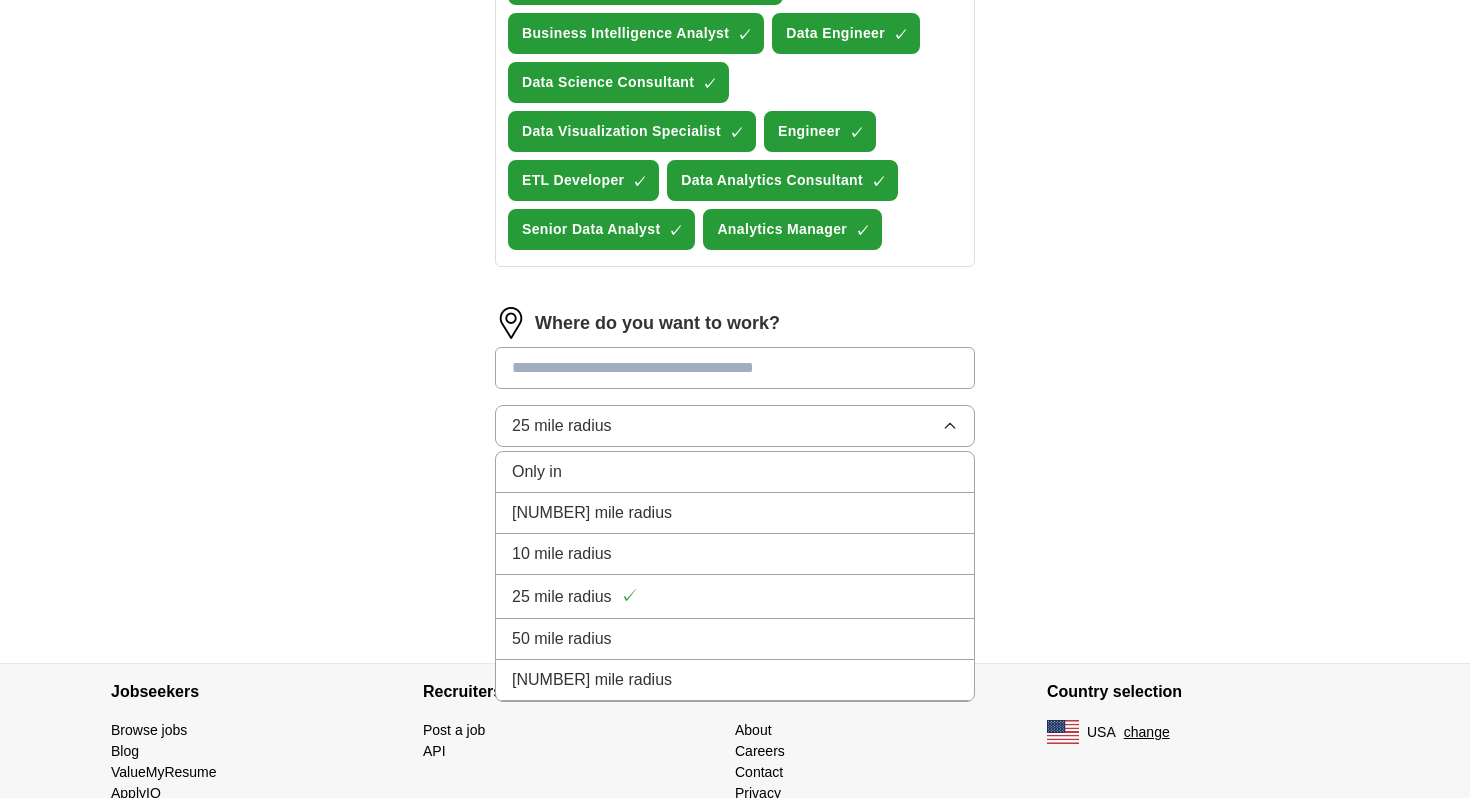 click on "[NUMBER] mile radius" at bounding box center (735, 680) 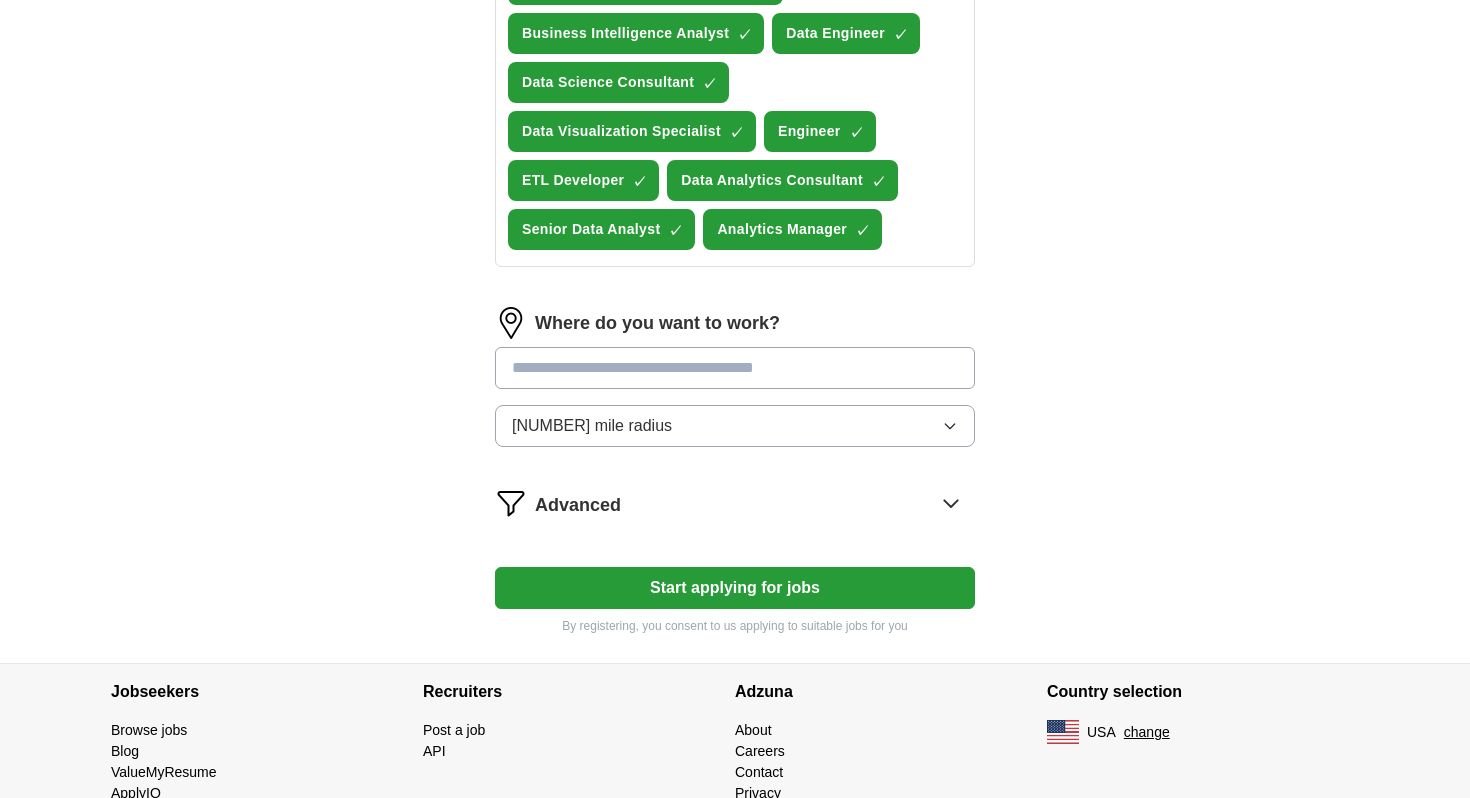 click on "Start applying for jobs" at bounding box center [735, 588] 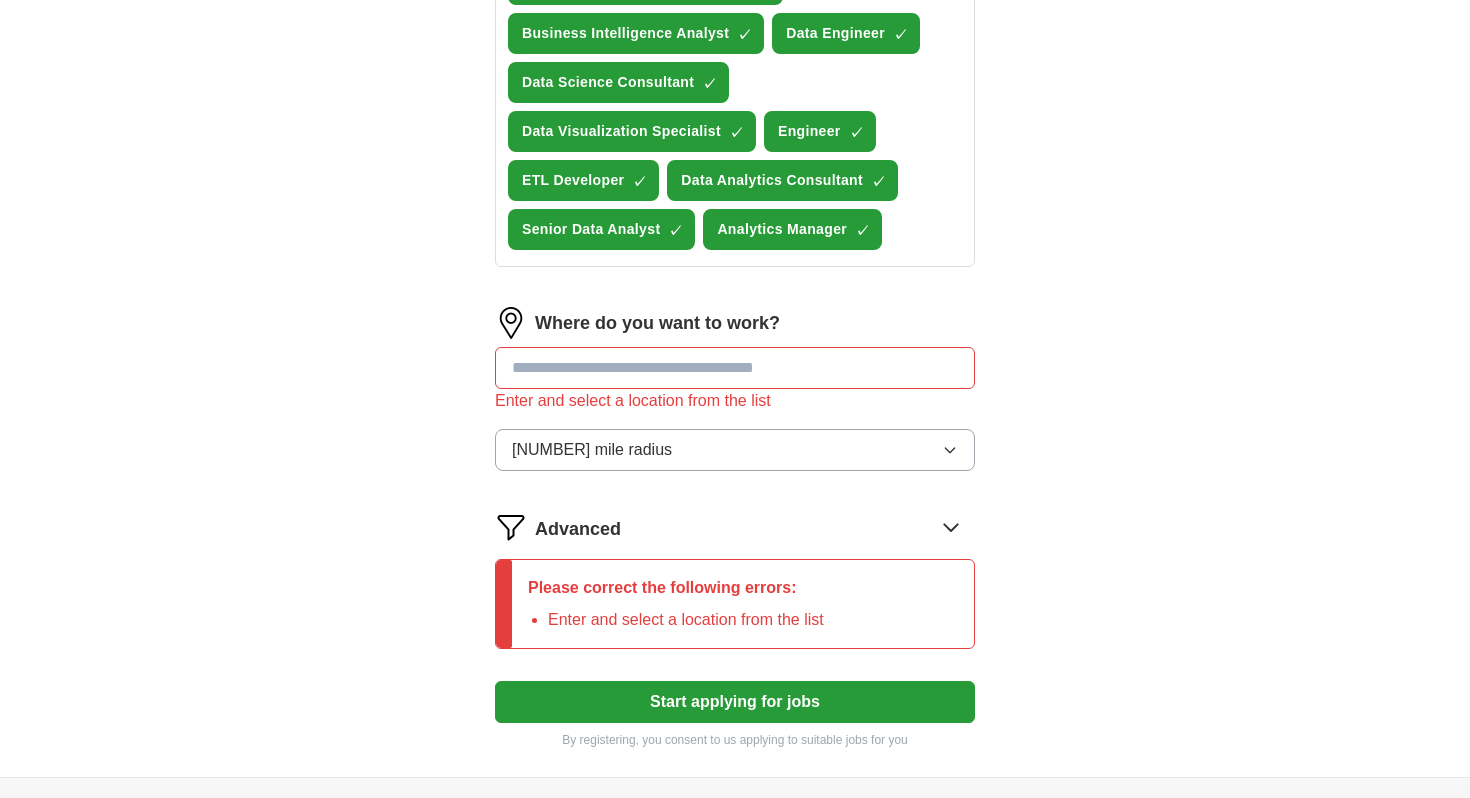 click at bounding box center [735, 368] 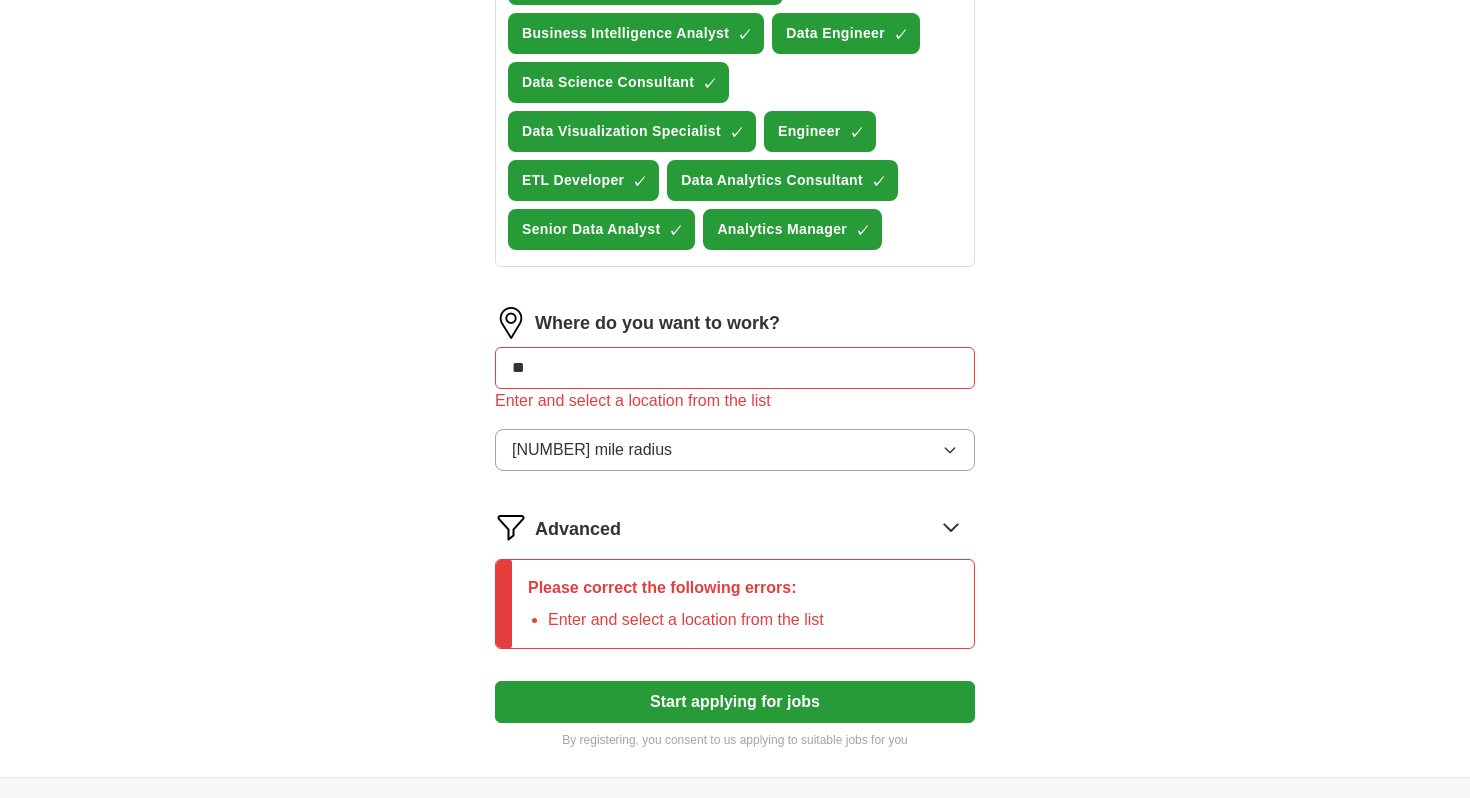 type on "***" 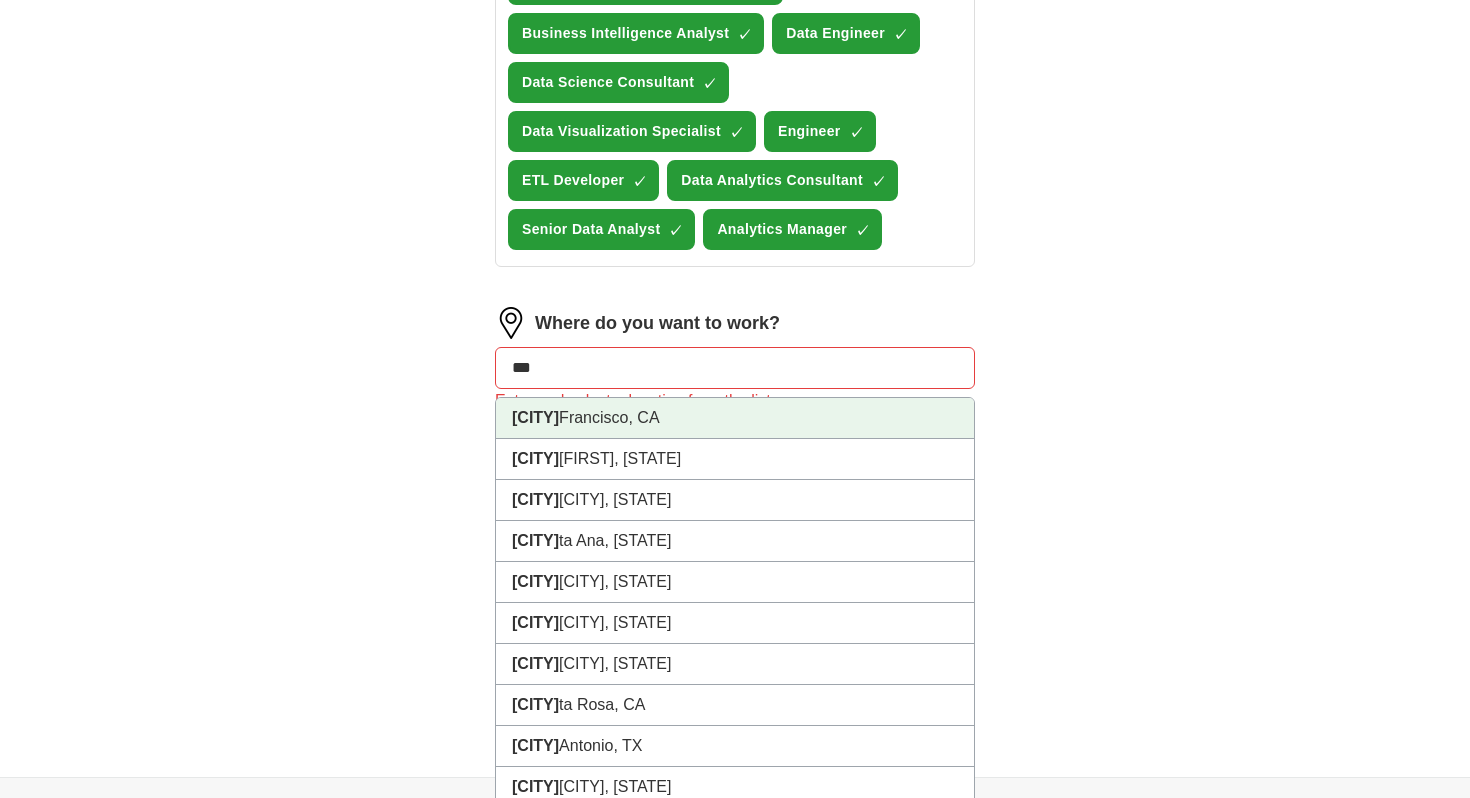 click on "[CITY] [STATE], [STATE]" at bounding box center (735, 418) 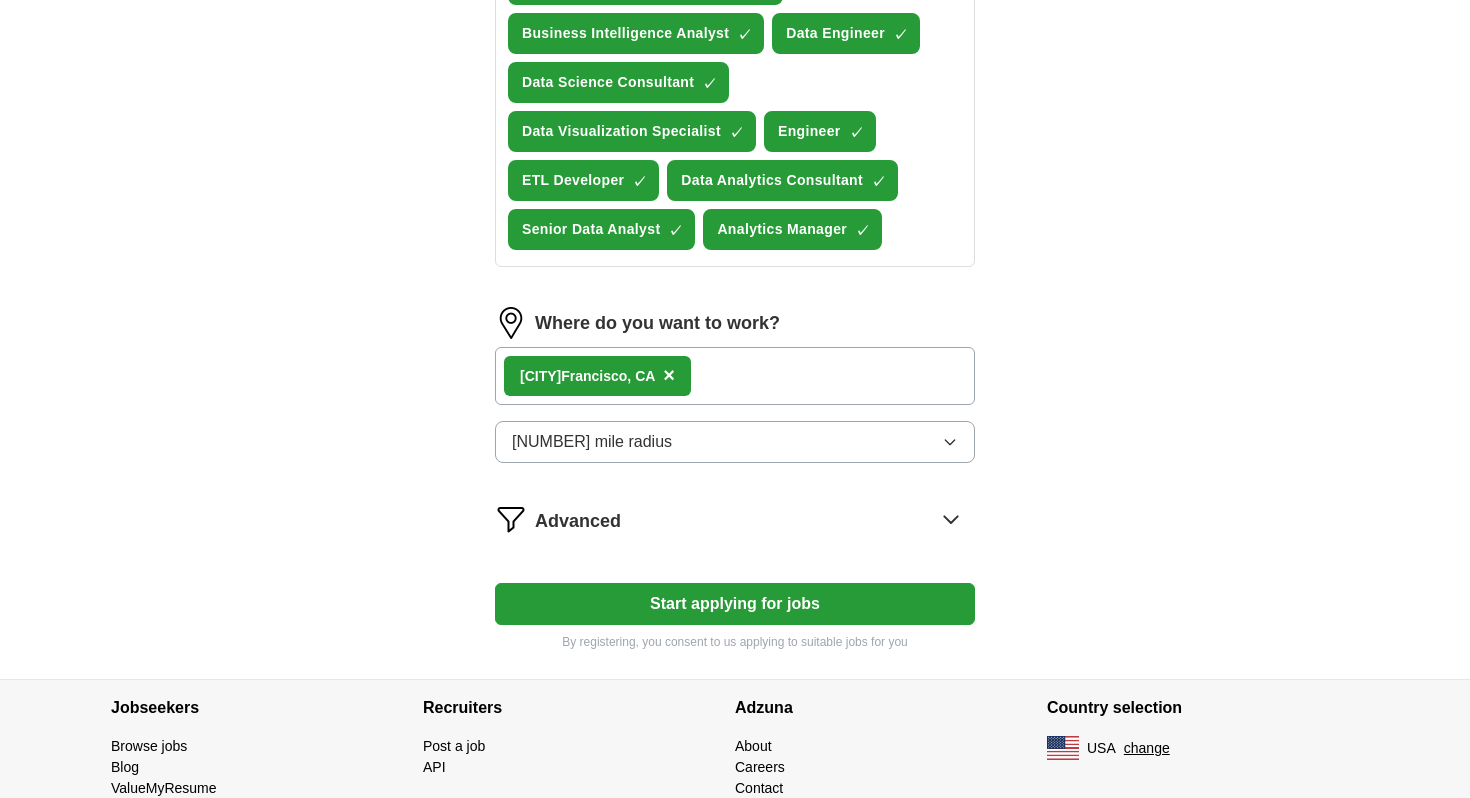 click on "What job are you looking for? Enter or select a minimum of 3 job titles (4-8 recommended) Business Intelligence Developer ✓ × Business Intelligence Analyst ✓ × Data Engineer ✓ × Data Science Consultant ✓ × Data Visualization Specialist ✓ × Engineer ✓ × ETL Developer ✓ × Data Analytics Consultant ✓ × Senior Data Analyst ✓ × Analytics Manager ✓ × Where do you want to work? San  Francisco, CA × 100 mile radius Advanced Start applying for jobs By registering, you consent to us applying to suitable jobs for you" at bounding box center (735, 242) 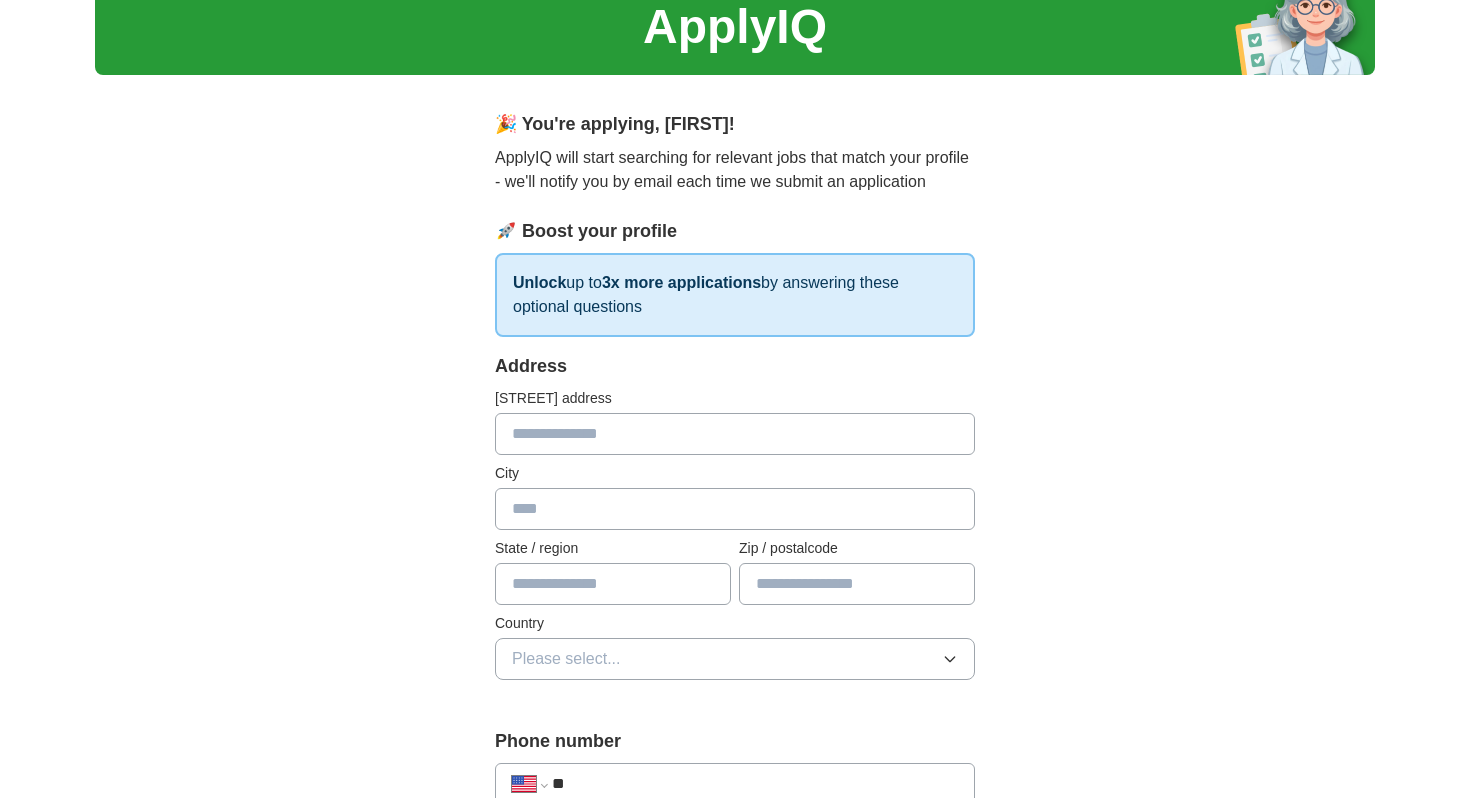scroll, scrollTop: 99, scrollLeft: 0, axis: vertical 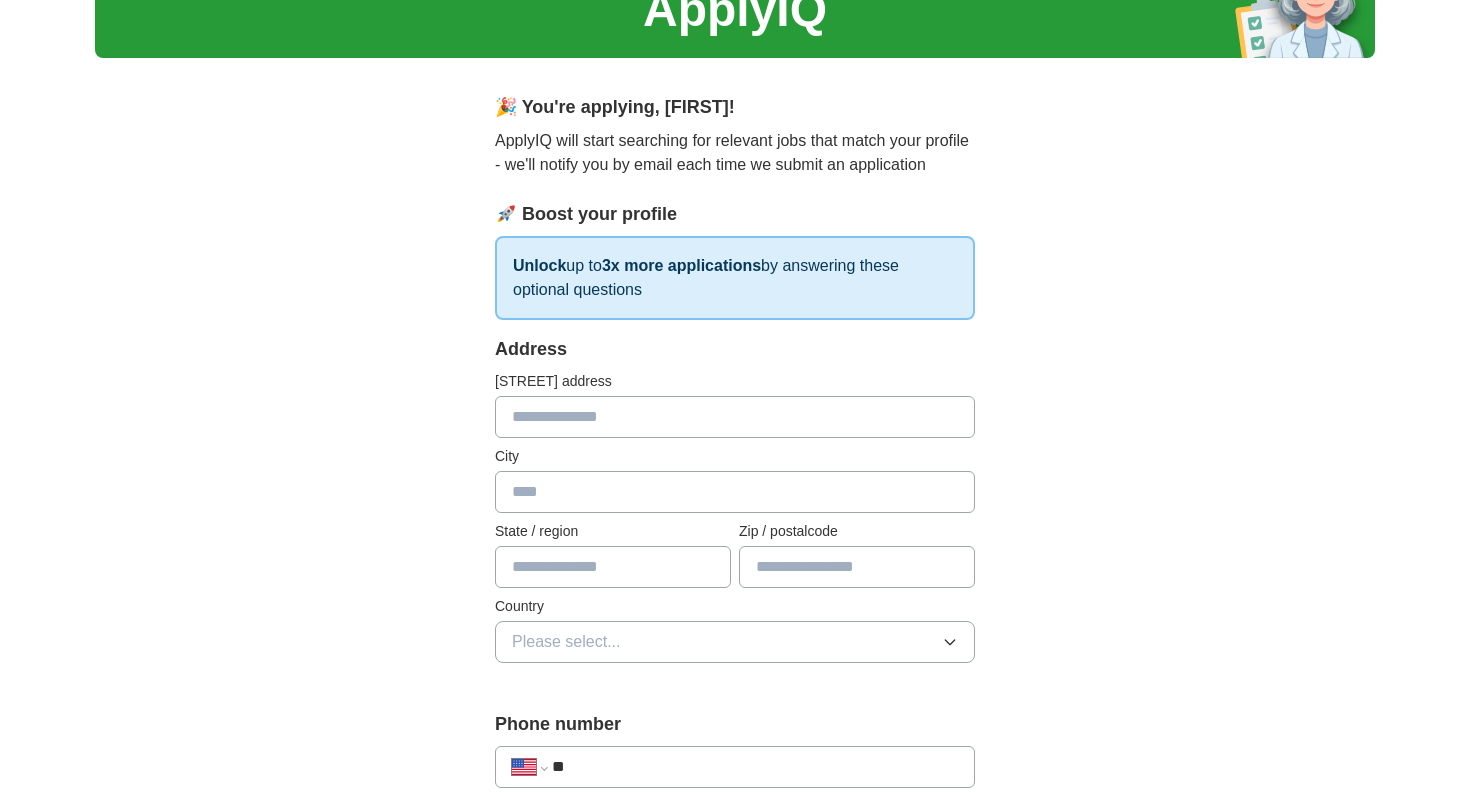 click at bounding box center (735, 417) 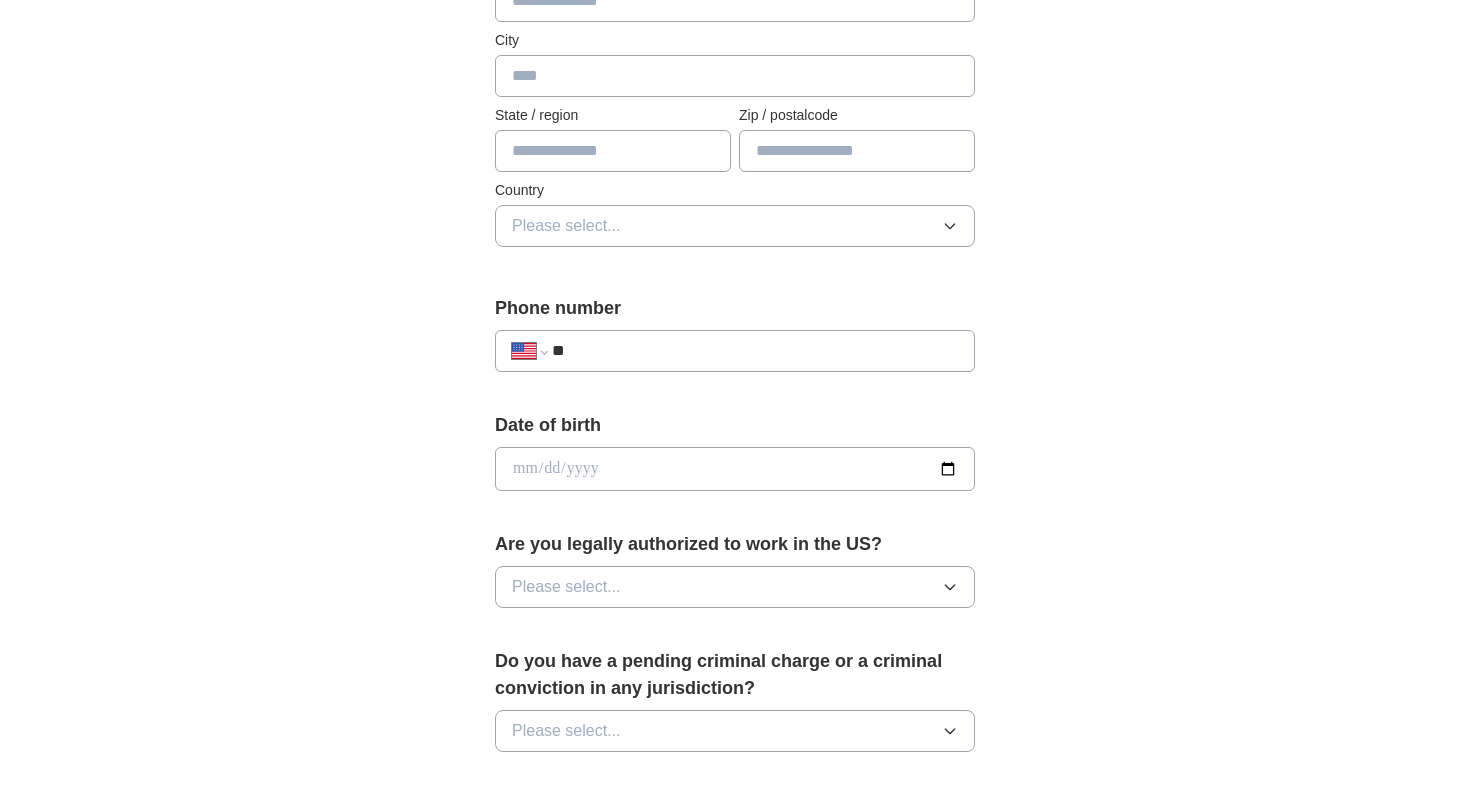 scroll, scrollTop: 589, scrollLeft: 0, axis: vertical 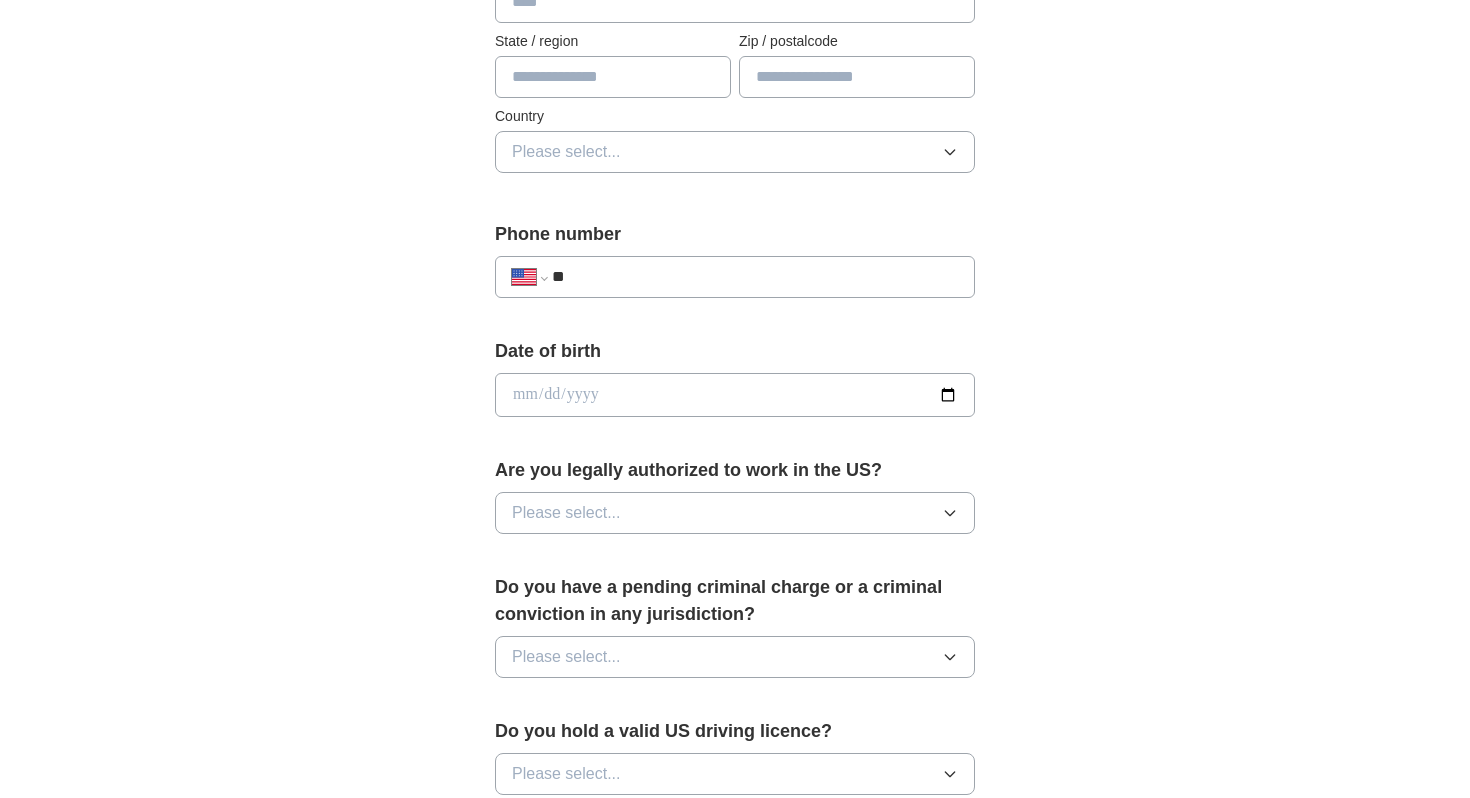 click on "**" at bounding box center (755, 277) 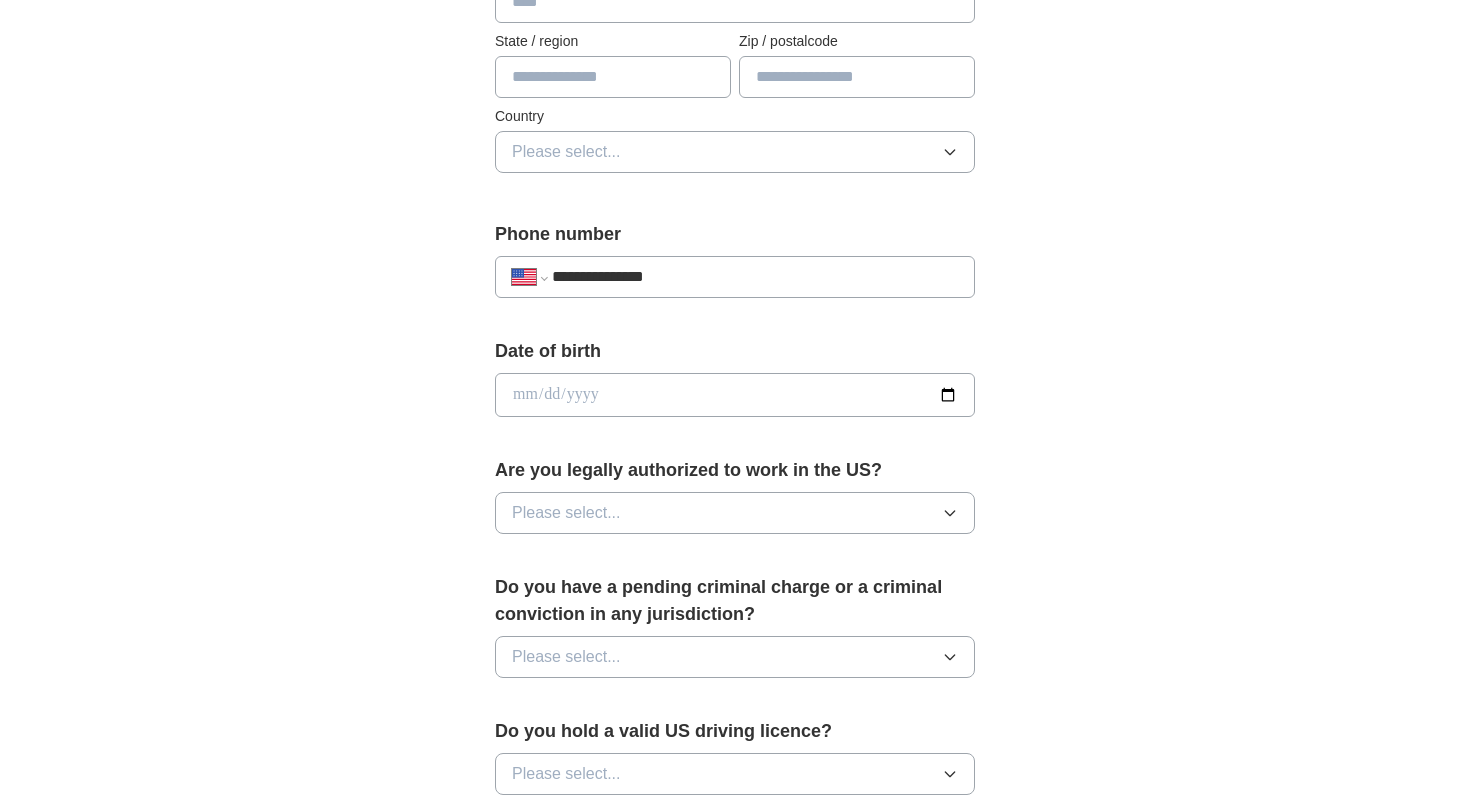 type on "**********" 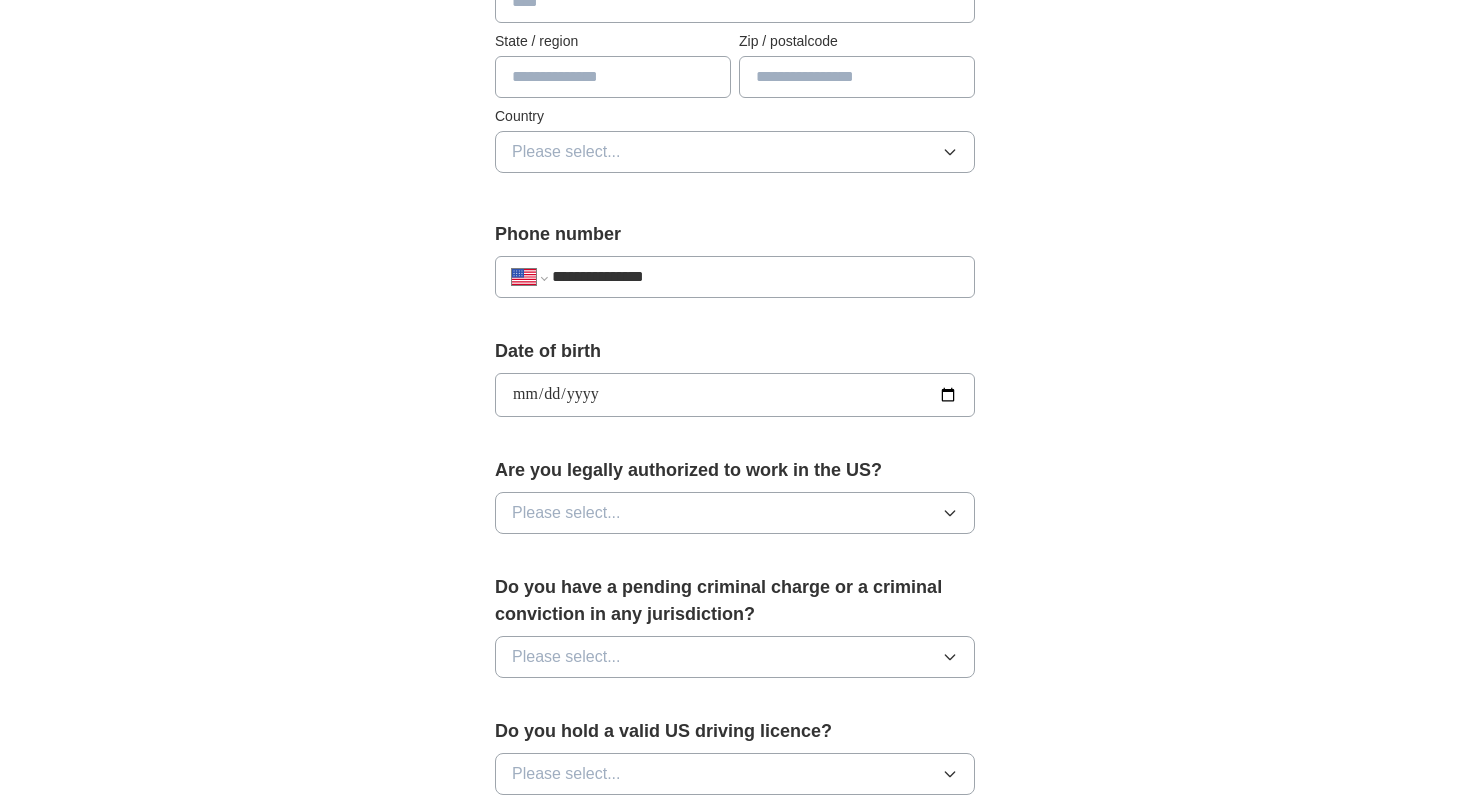type on "**********" 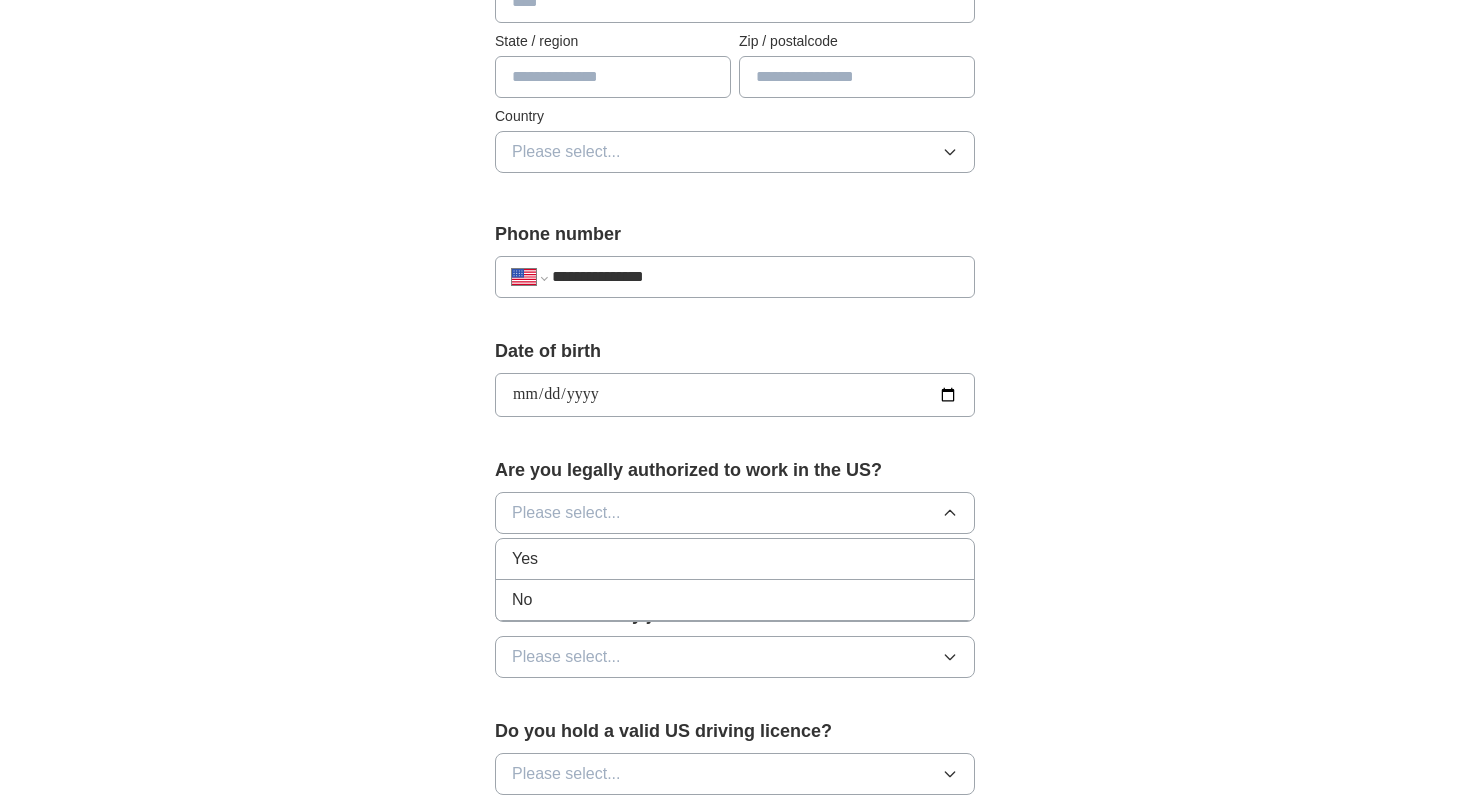 click on "Yes" at bounding box center [735, 559] 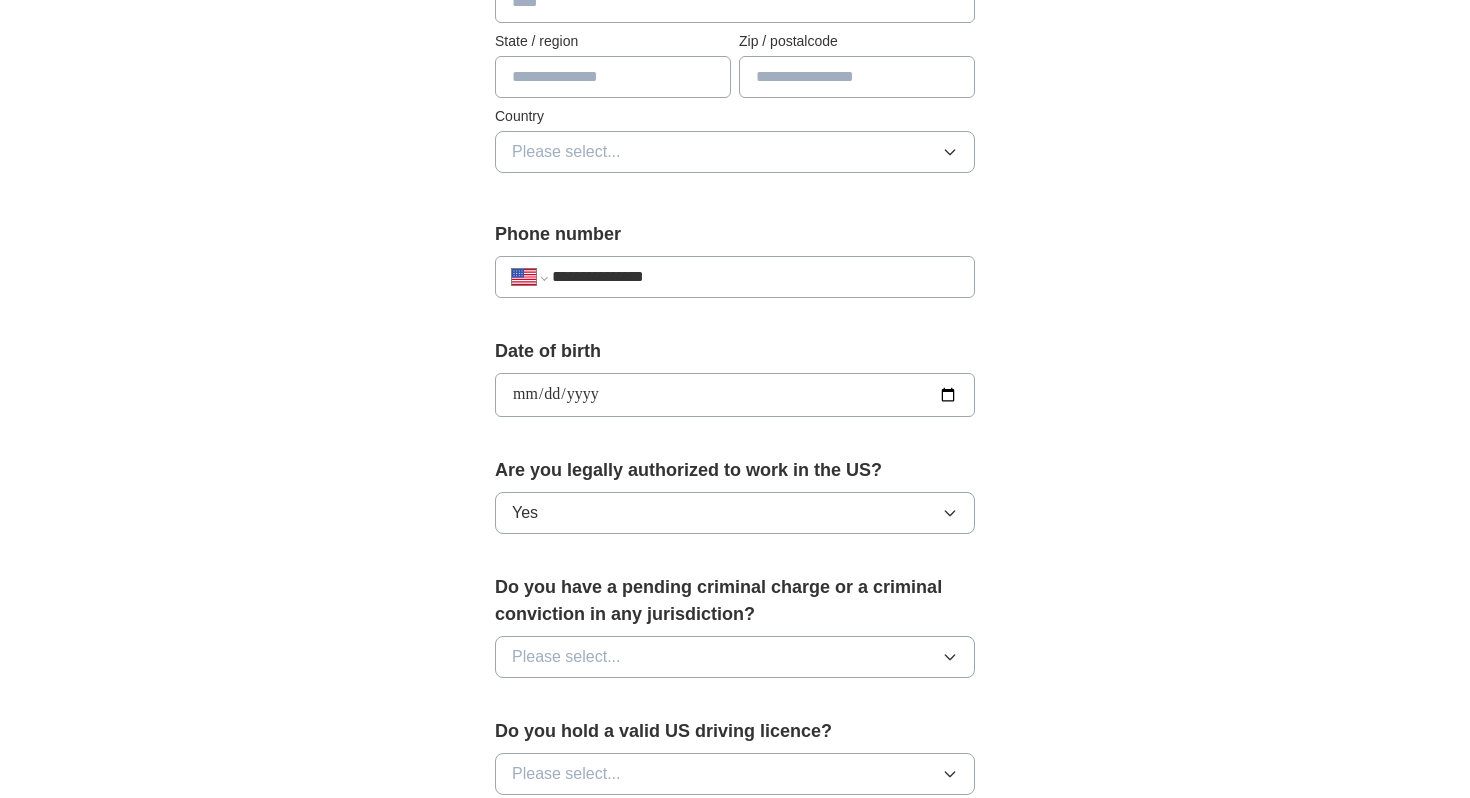 click on "Please select..." at bounding box center (735, 657) 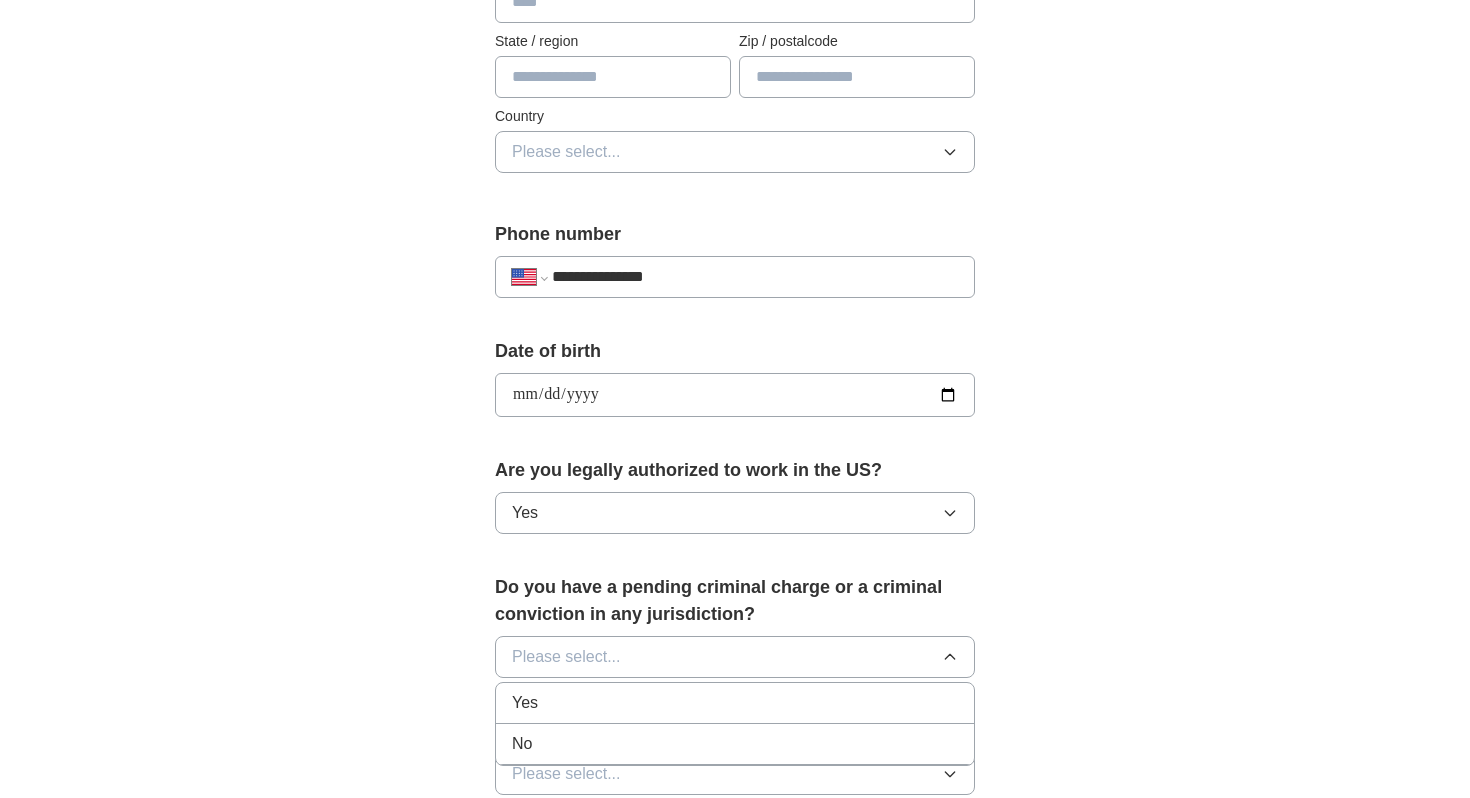 click on "No" at bounding box center (735, 744) 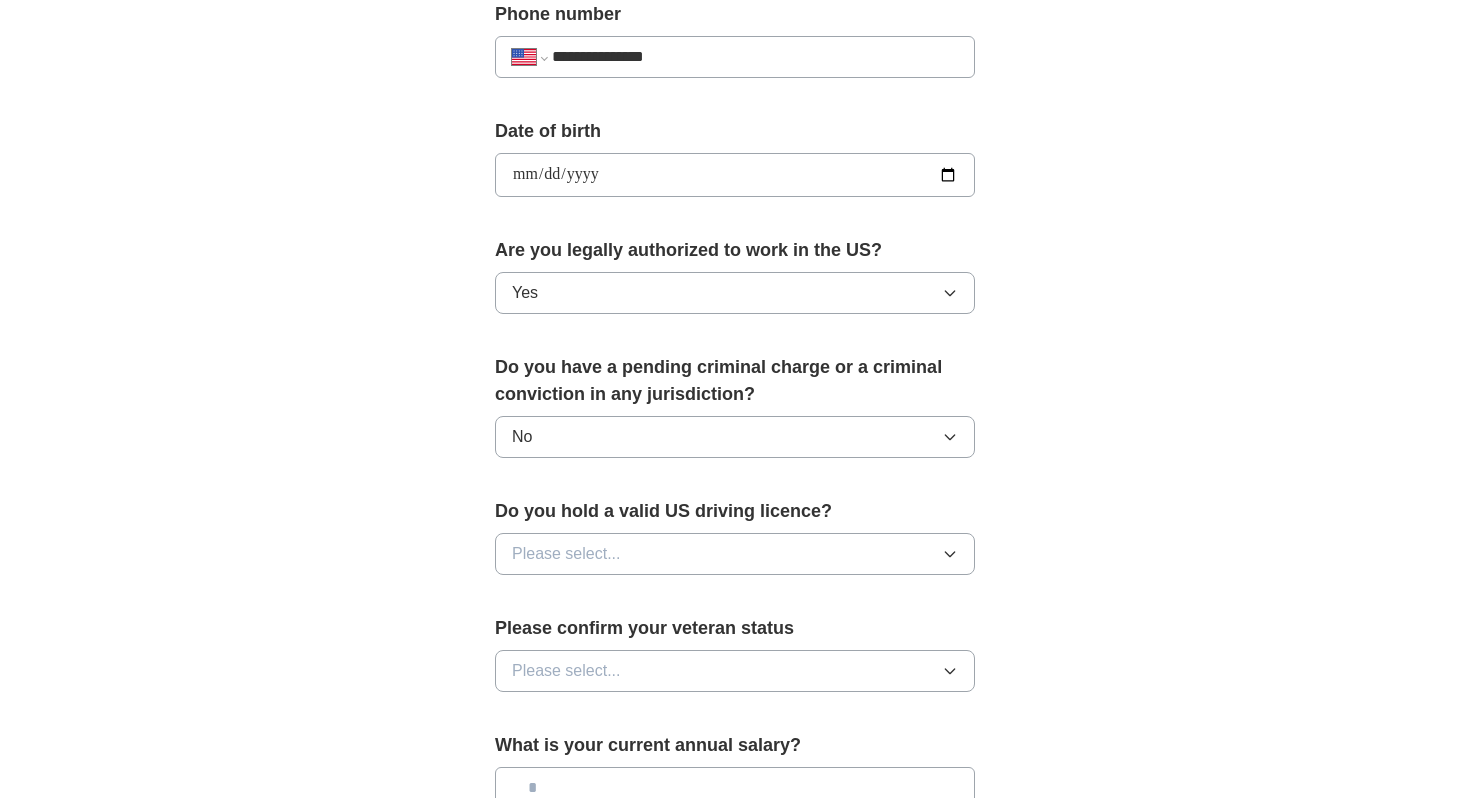 scroll, scrollTop: 885, scrollLeft: 0, axis: vertical 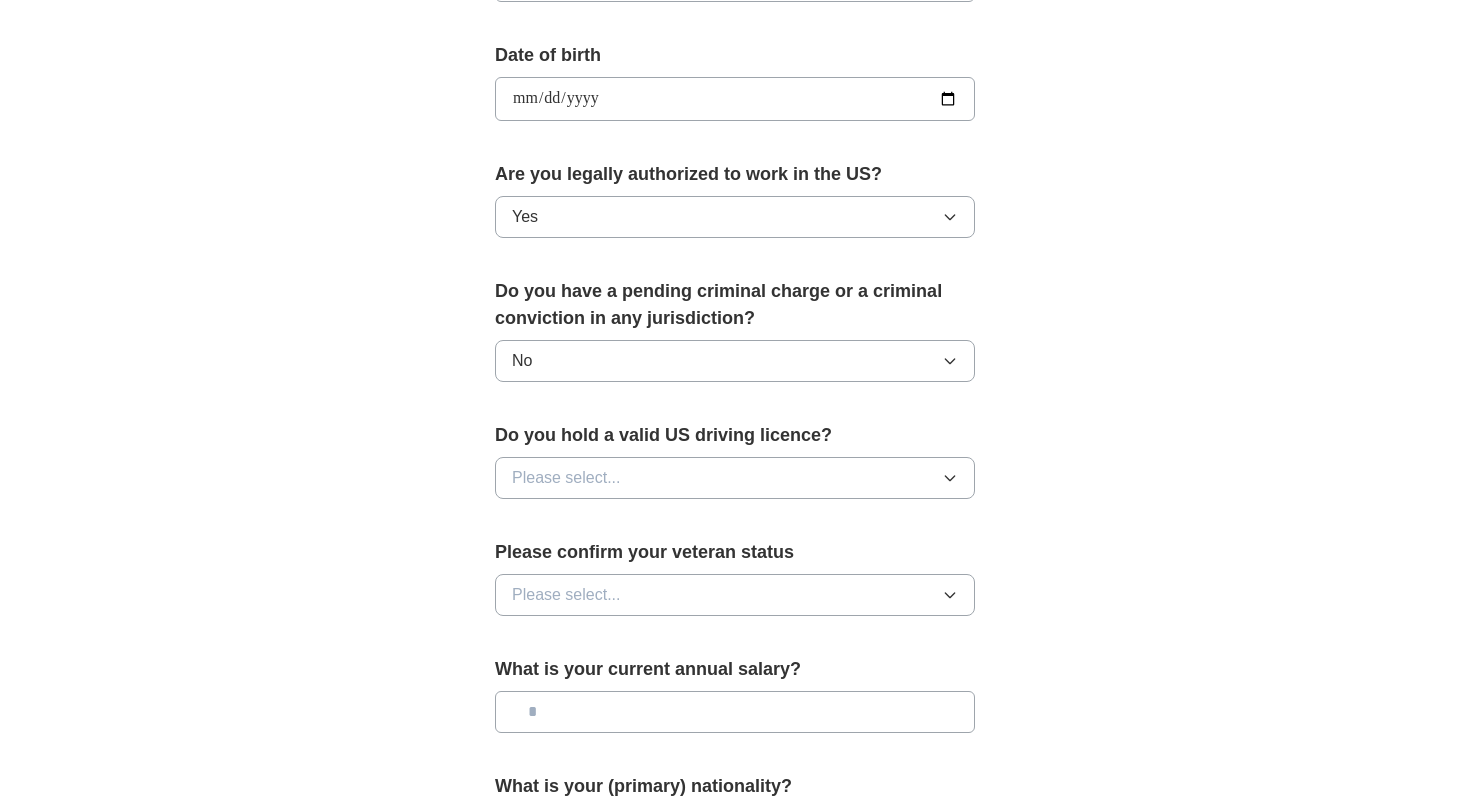 click on "Please select..." at bounding box center (566, 478) 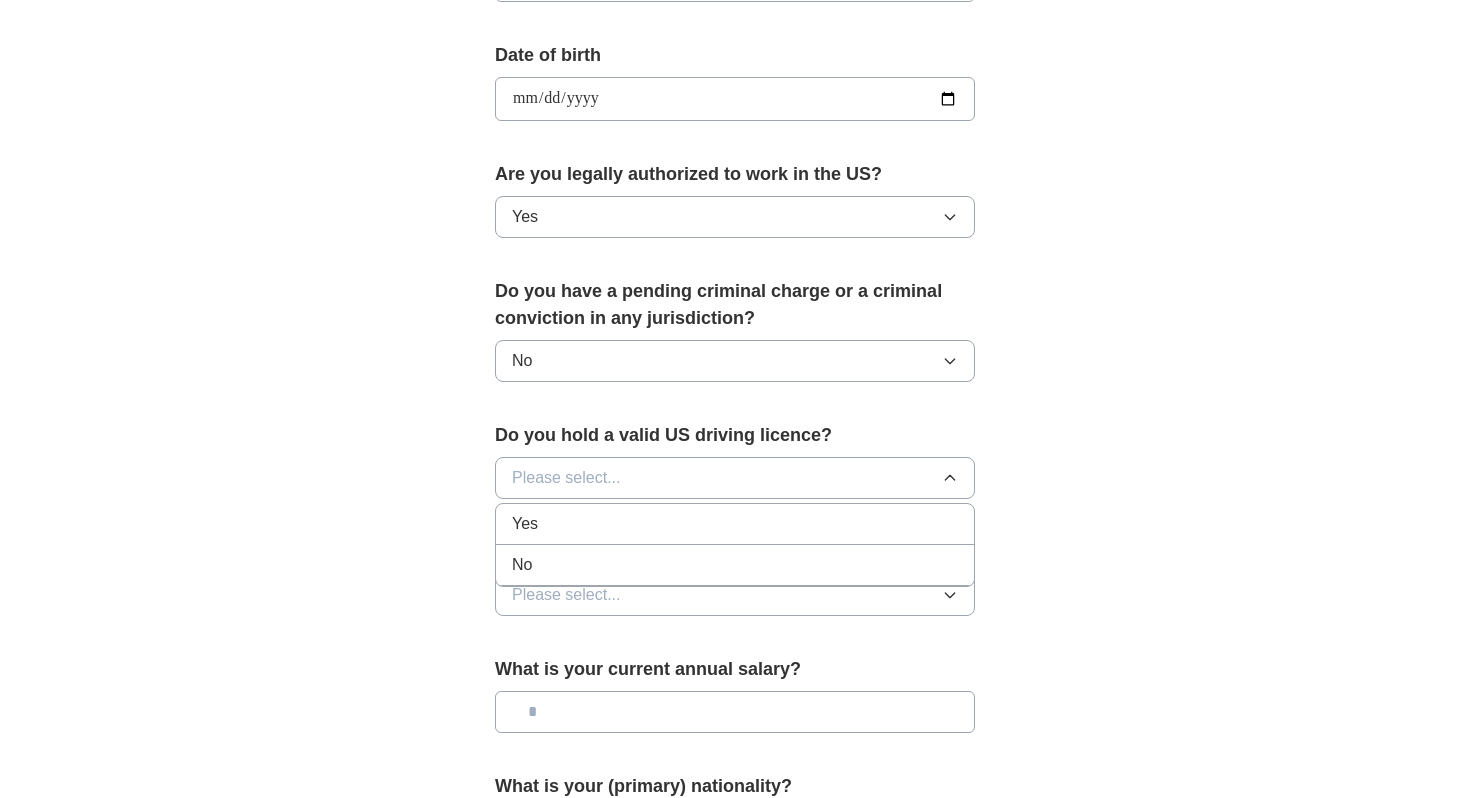 click on "Yes" at bounding box center (735, 524) 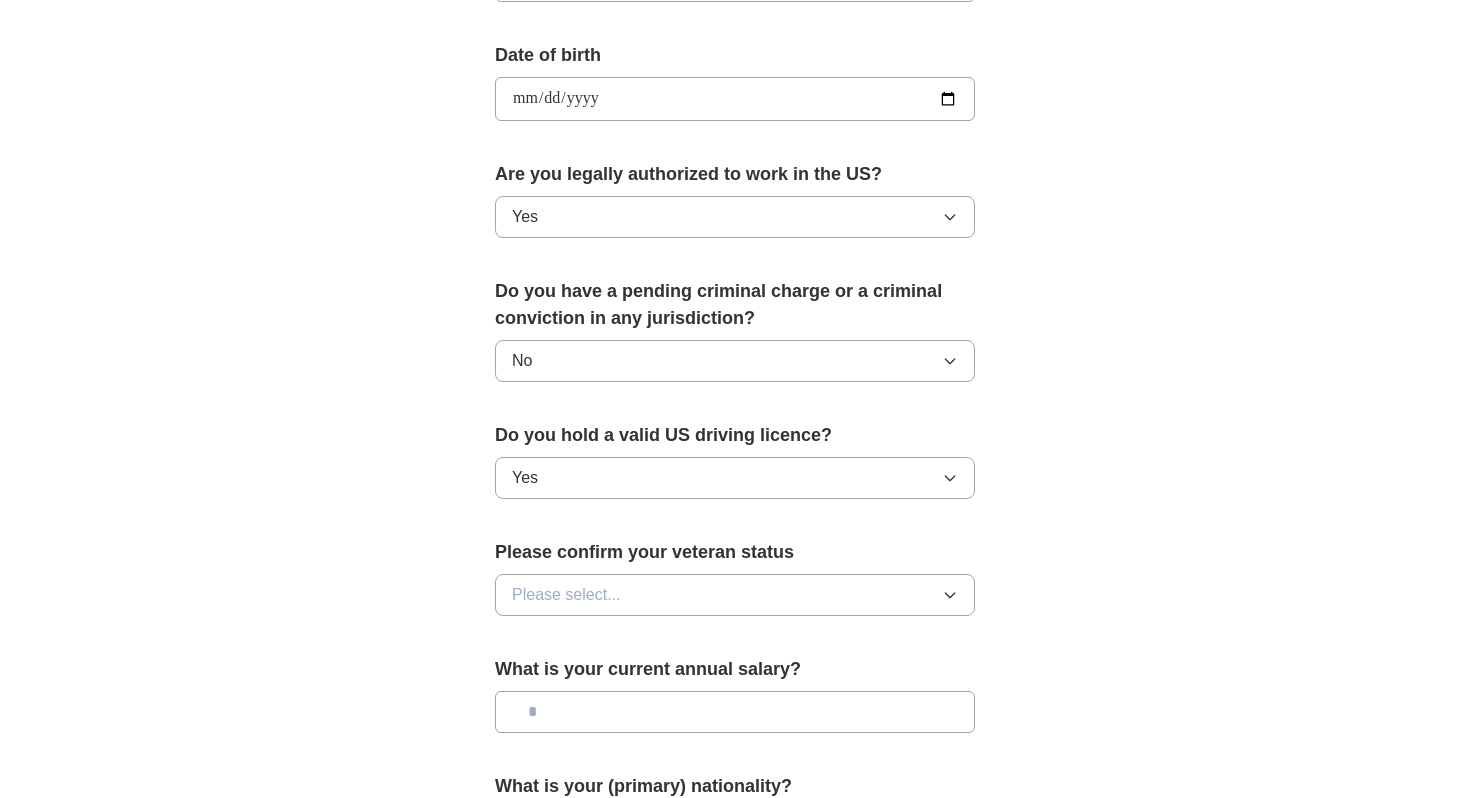 click on "Please select..." at bounding box center (566, 595) 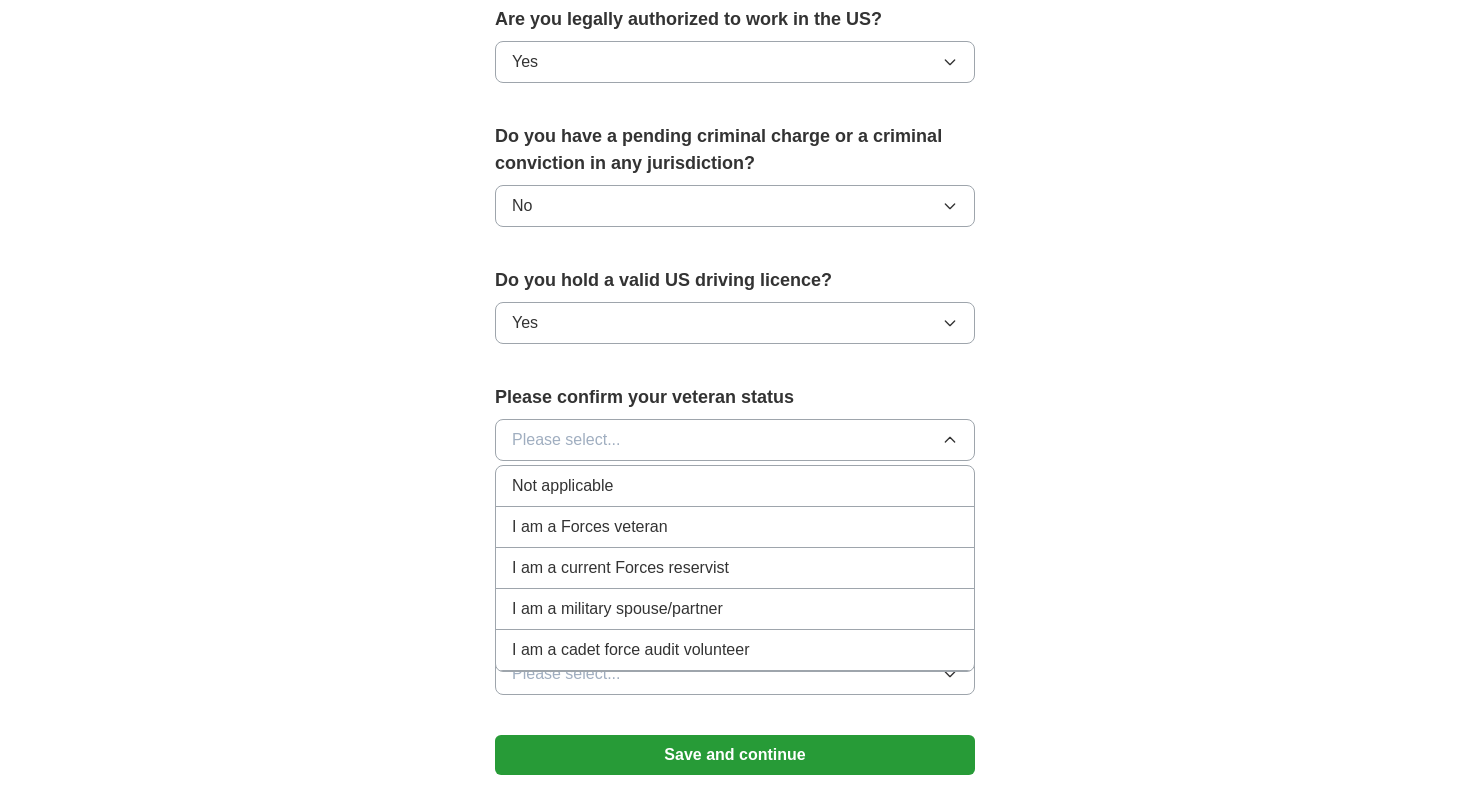 scroll, scrollTop: 1048, scrollLeft: 0, axis: vertical 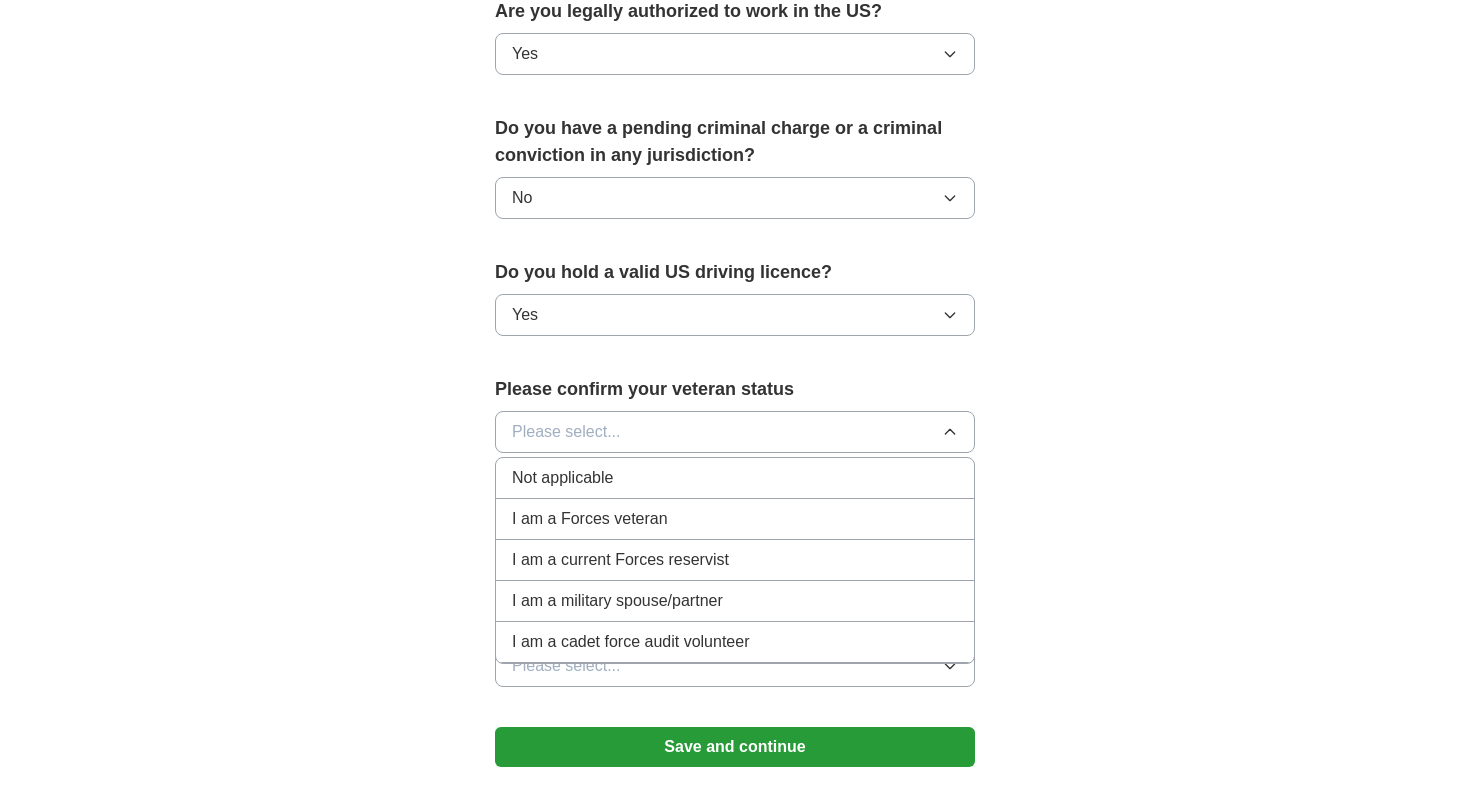 click on "Not applicable" at bounding box center (562, 478) 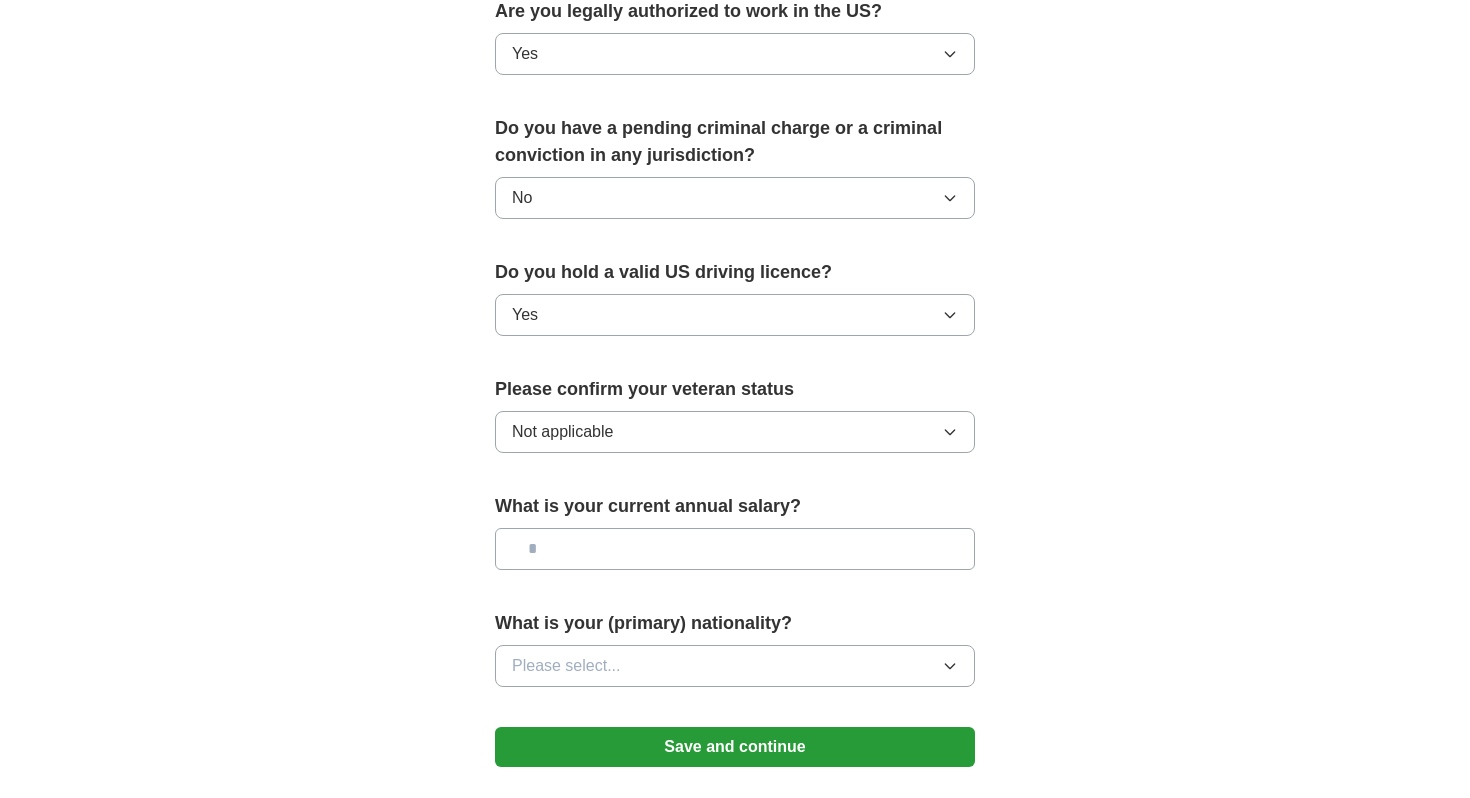click at bounding box center [735, 549] 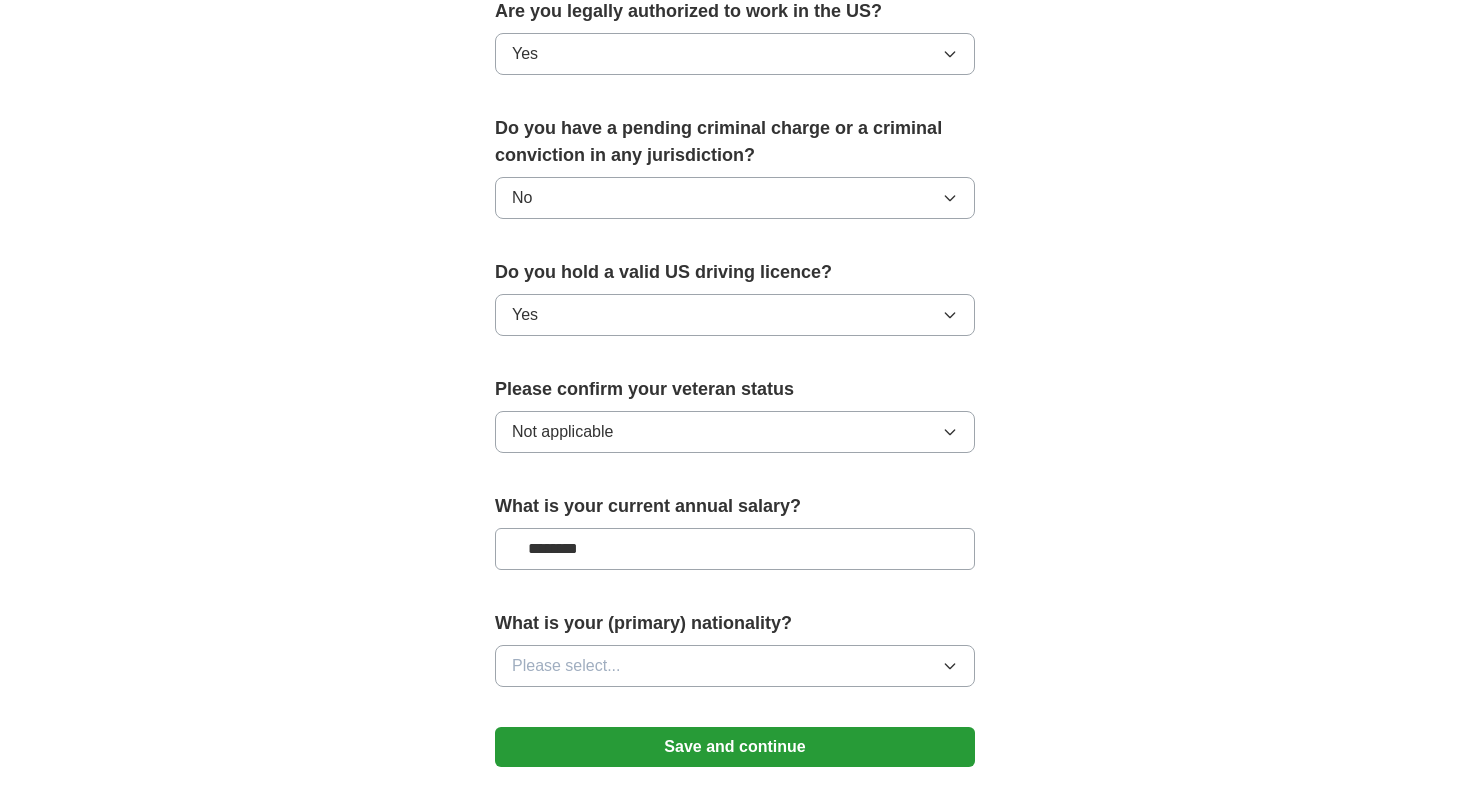 type on "********" 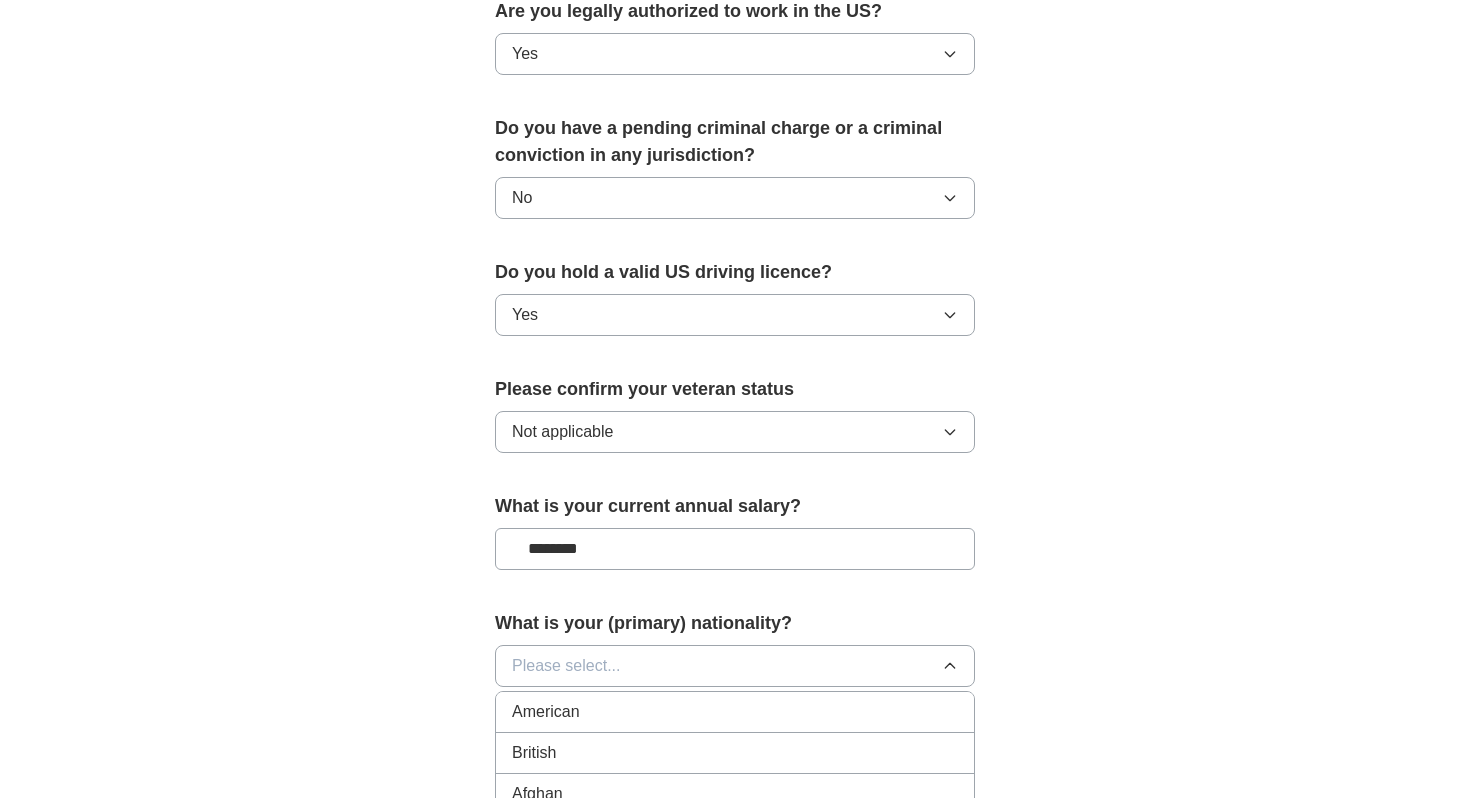 type 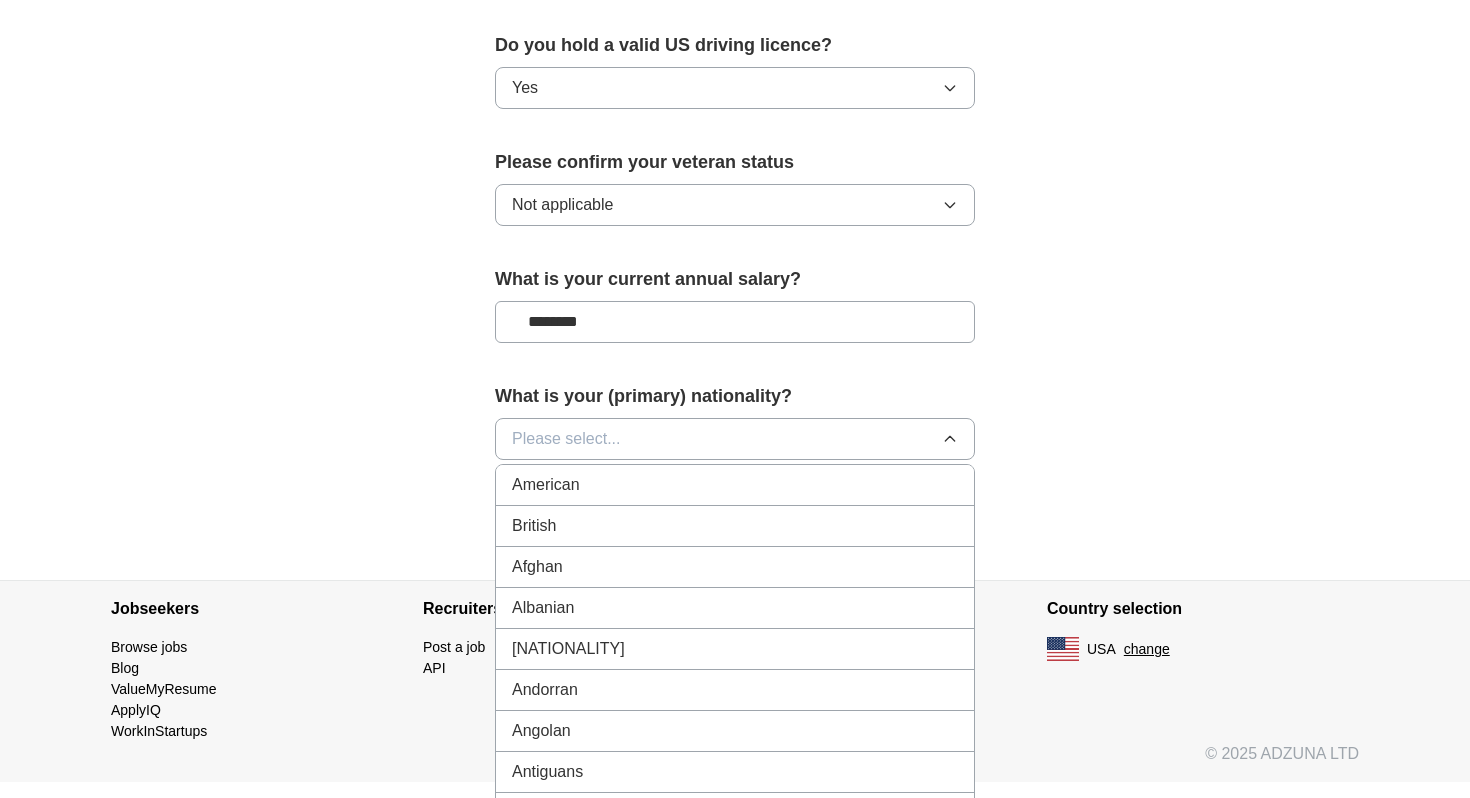 scroll, scrollTop: 1341, scrollLeft: 0, axis: vertical 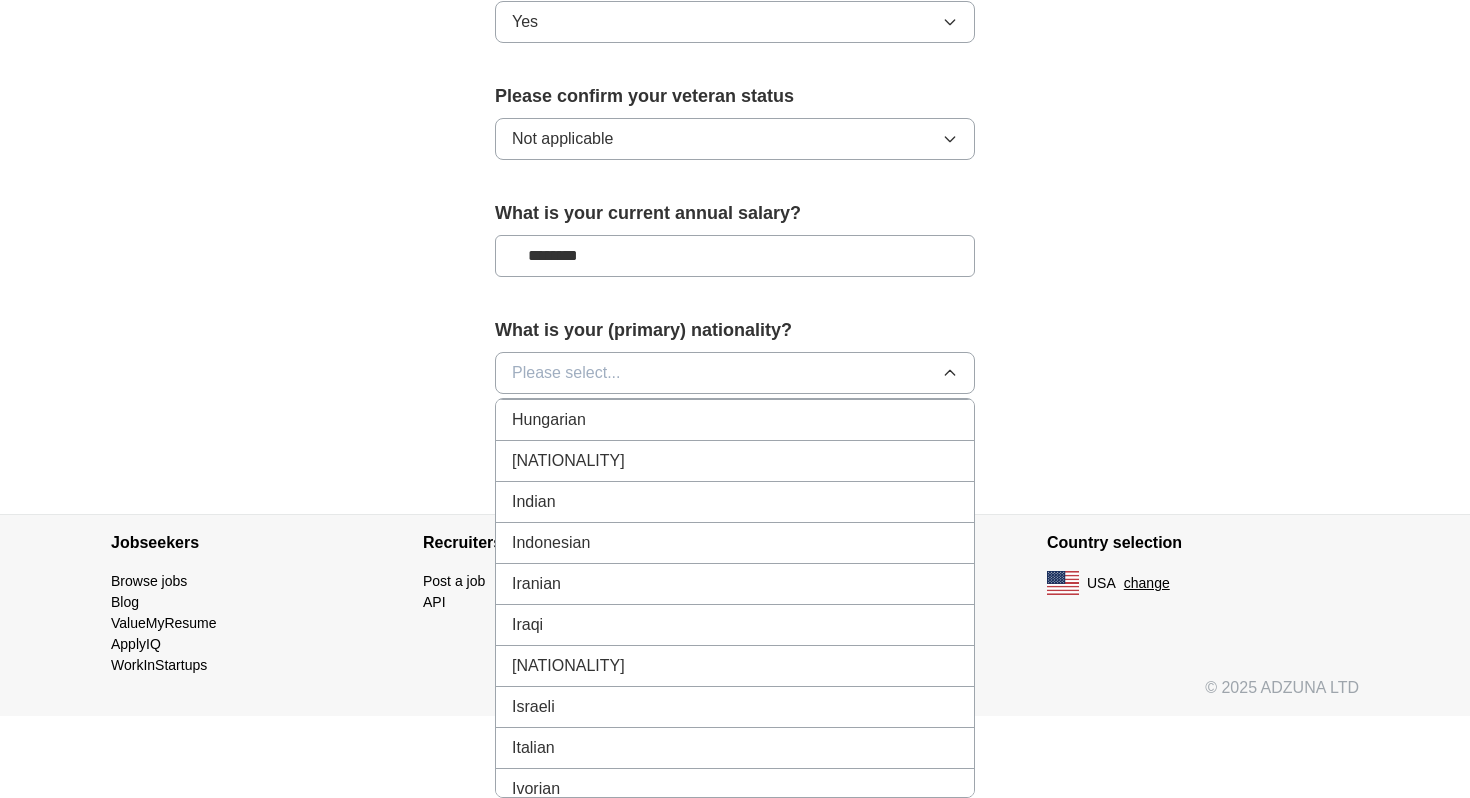 click on "Indian" at bounding box center [735, 502] 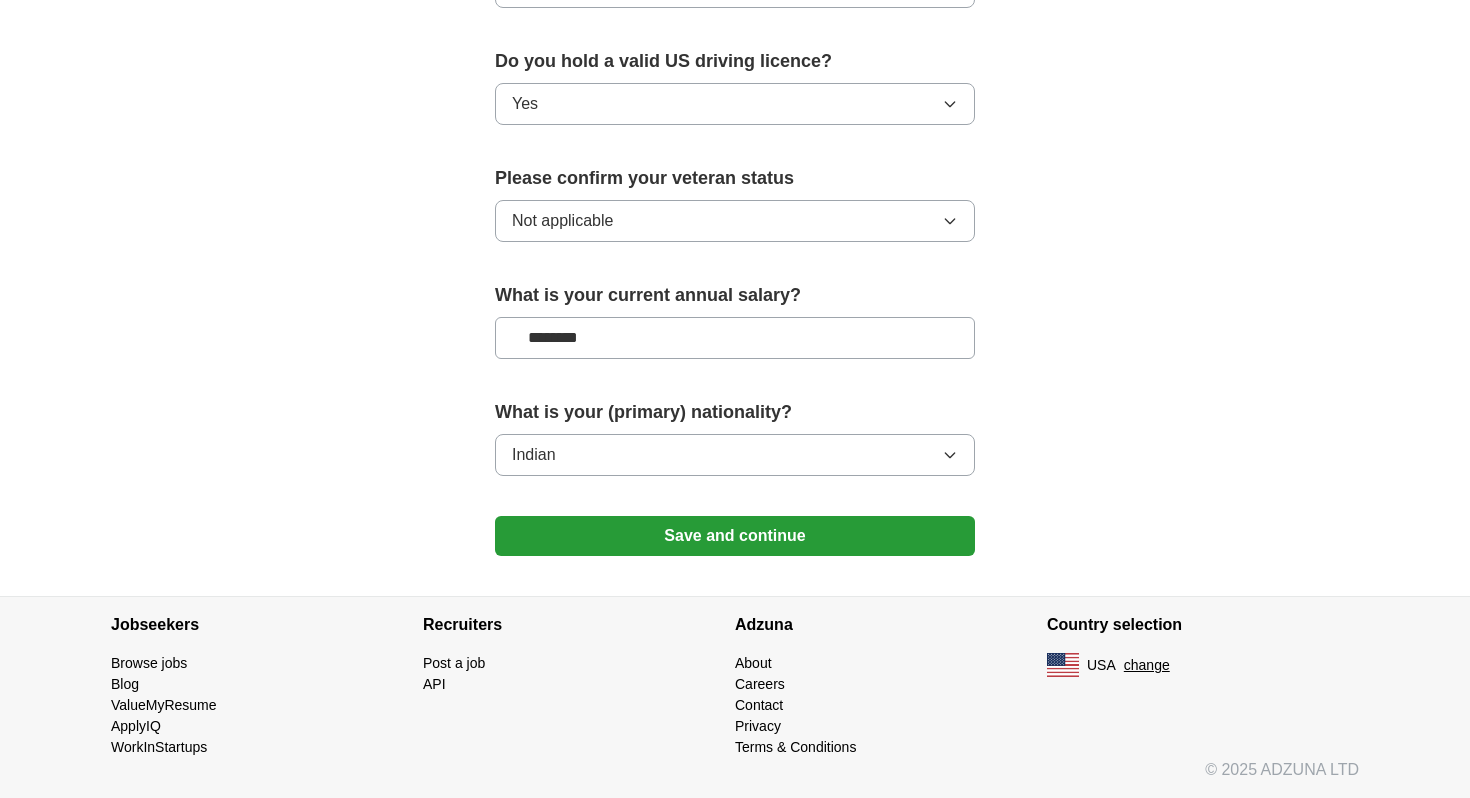 scroll, scrollTop: 1259, scrollLeft: 0, axis: vertical 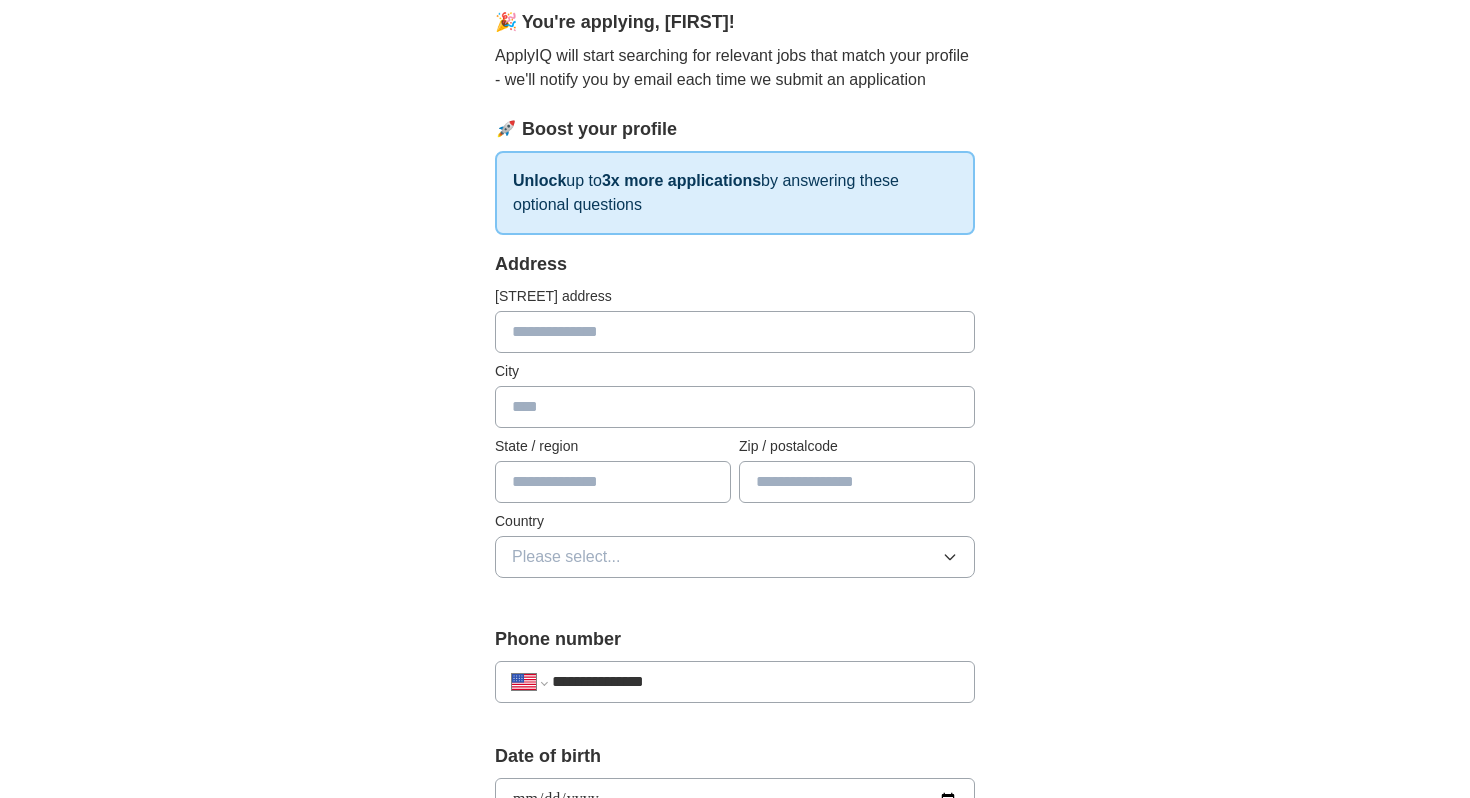 click at bounding box center [735, 332] 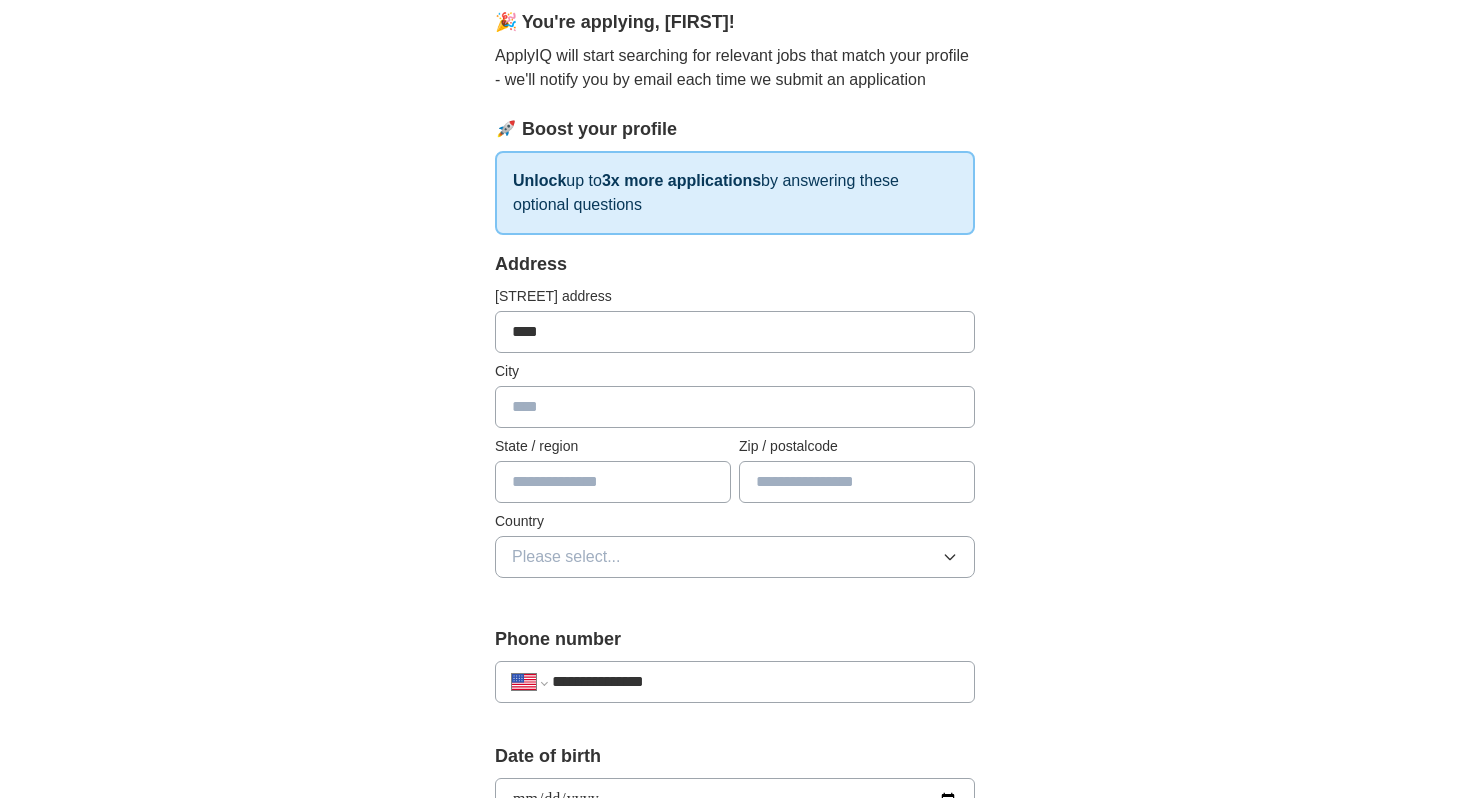 type on "**********" 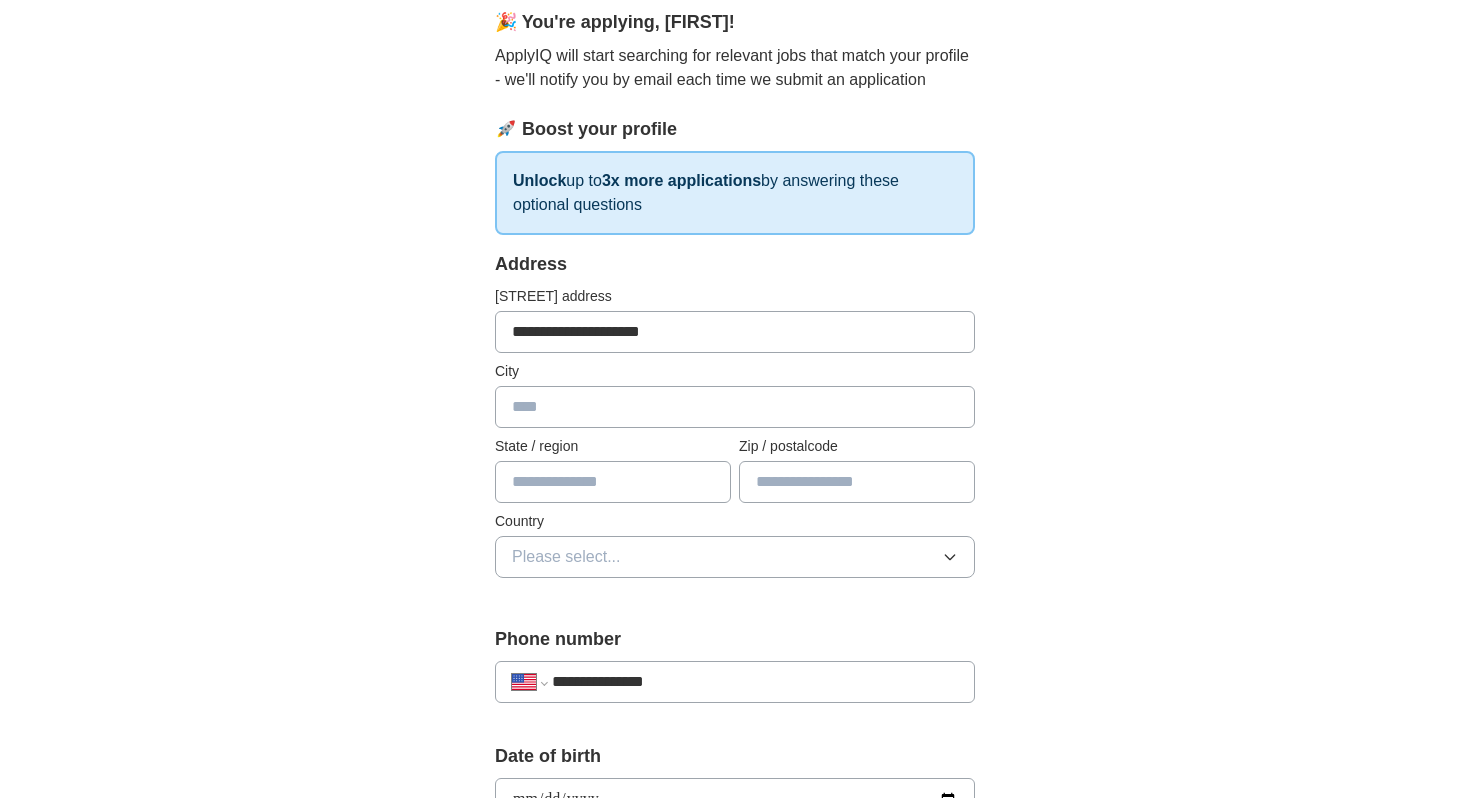 type on "**********" 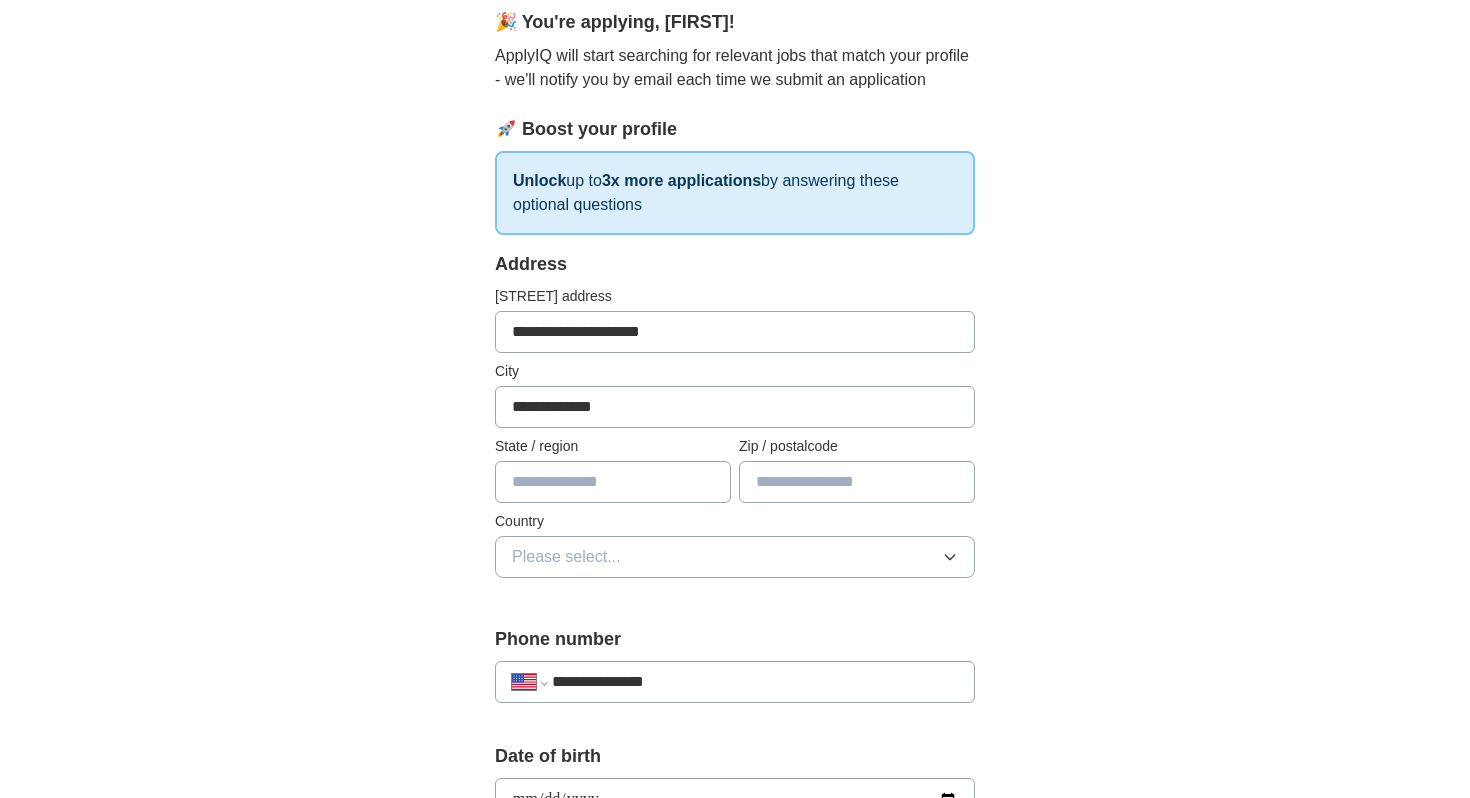 type on "**" 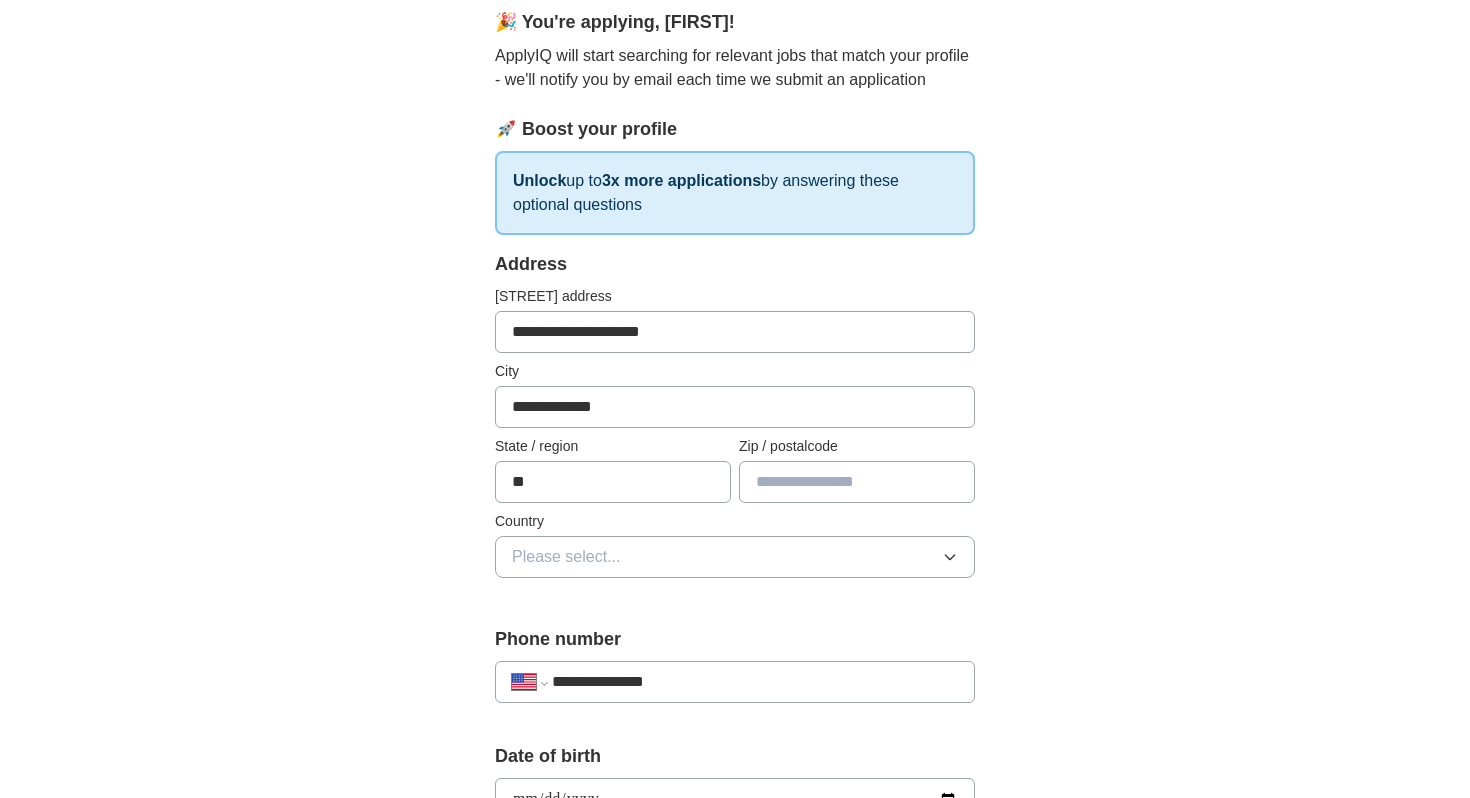 type on "*****" 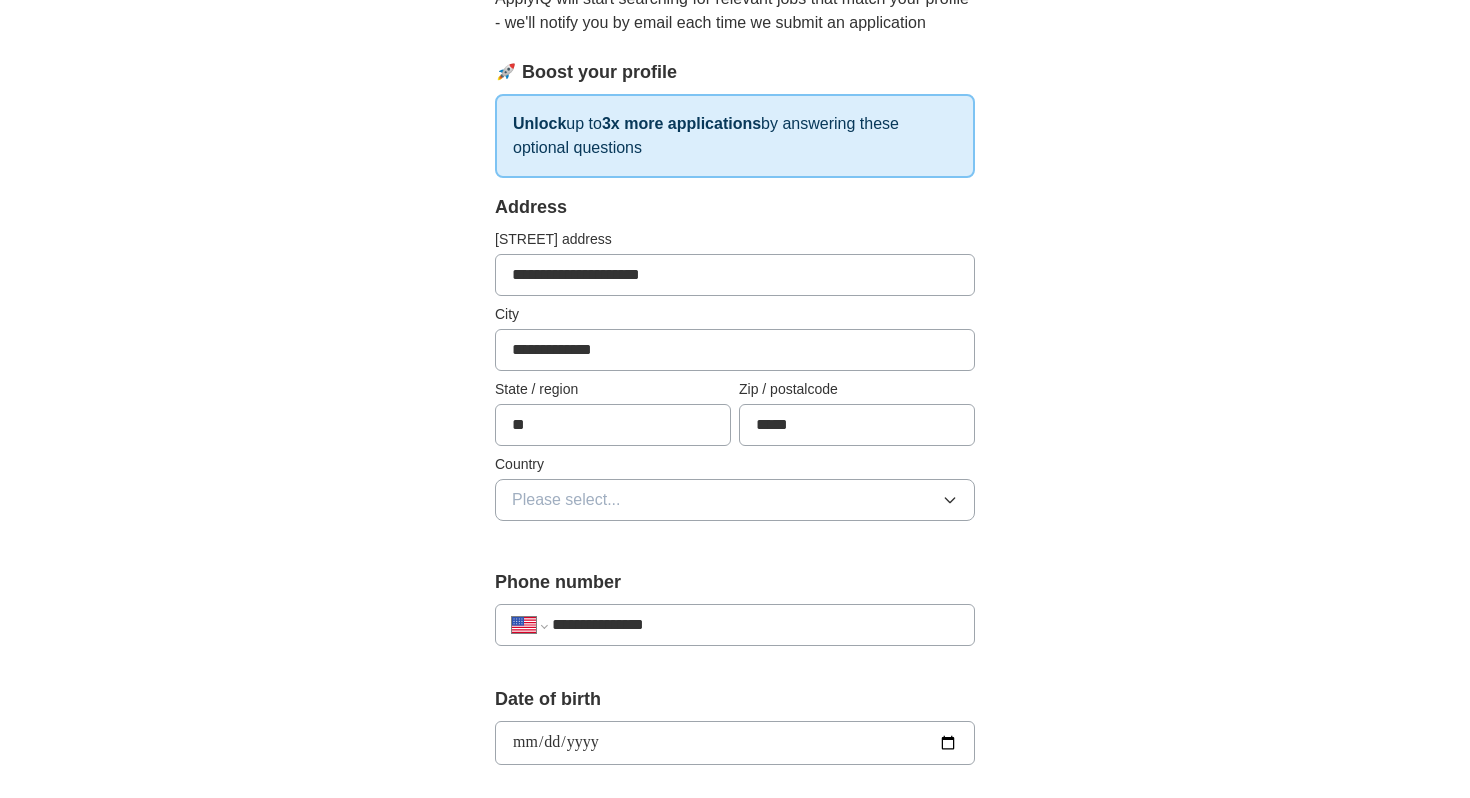 scroll, scrollTop: 260, scrollLeft: 0, axis: vertical 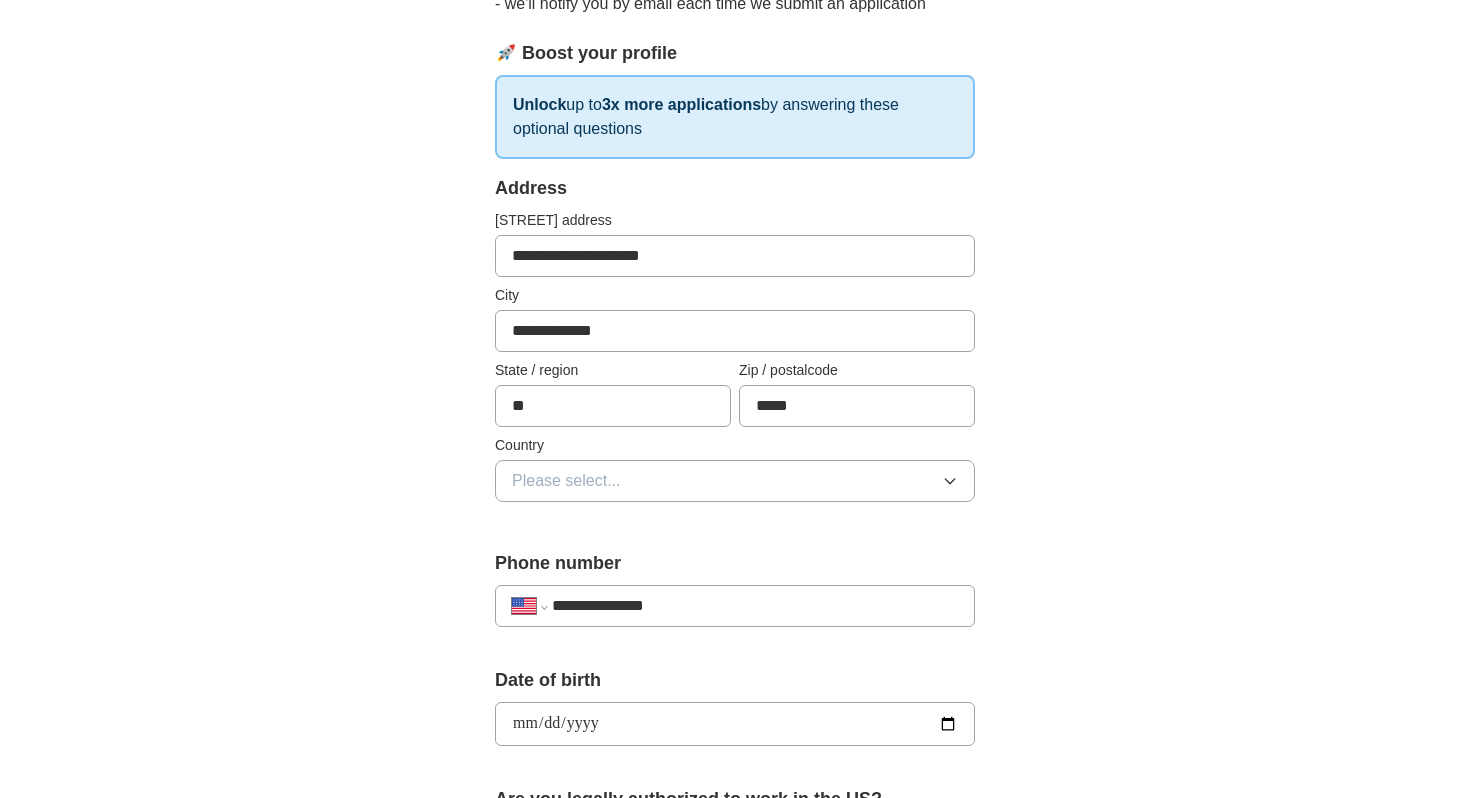 click on "Please select..." at bounding box center (735, 481) 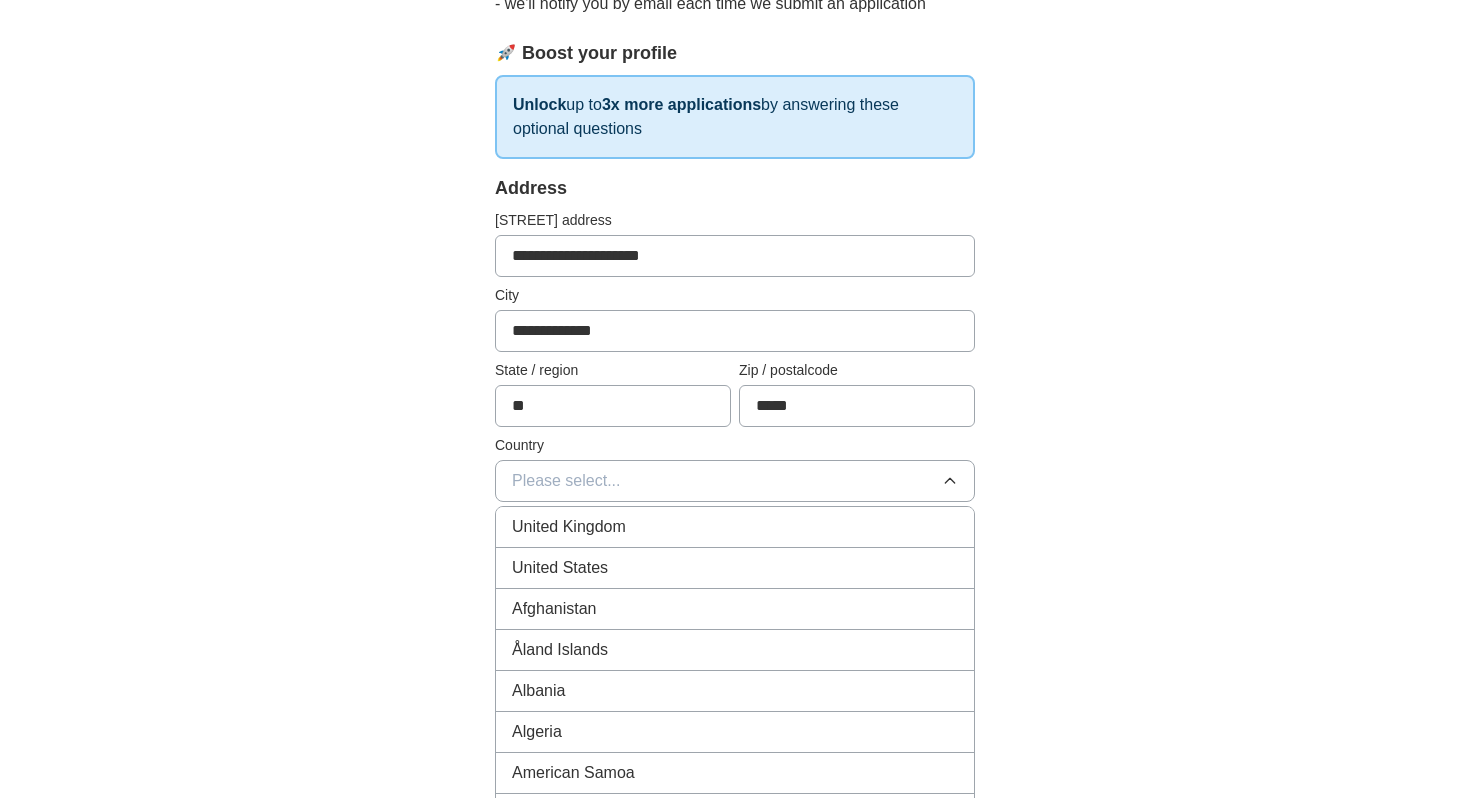 click on "United States" at bounding box center (735, 568) 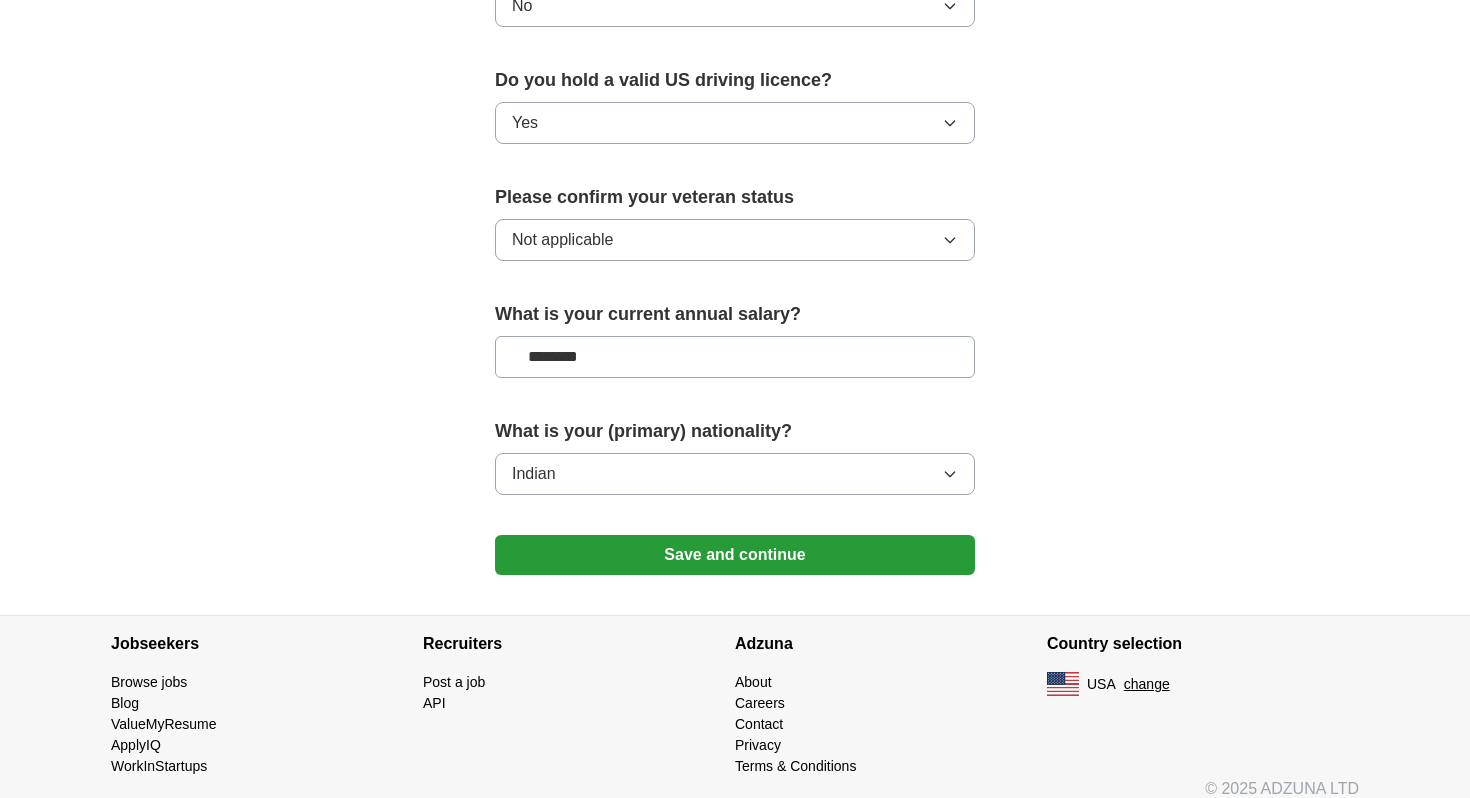 scroll, scrollTop: 1259, scrollLeft: 0, axis: vertical 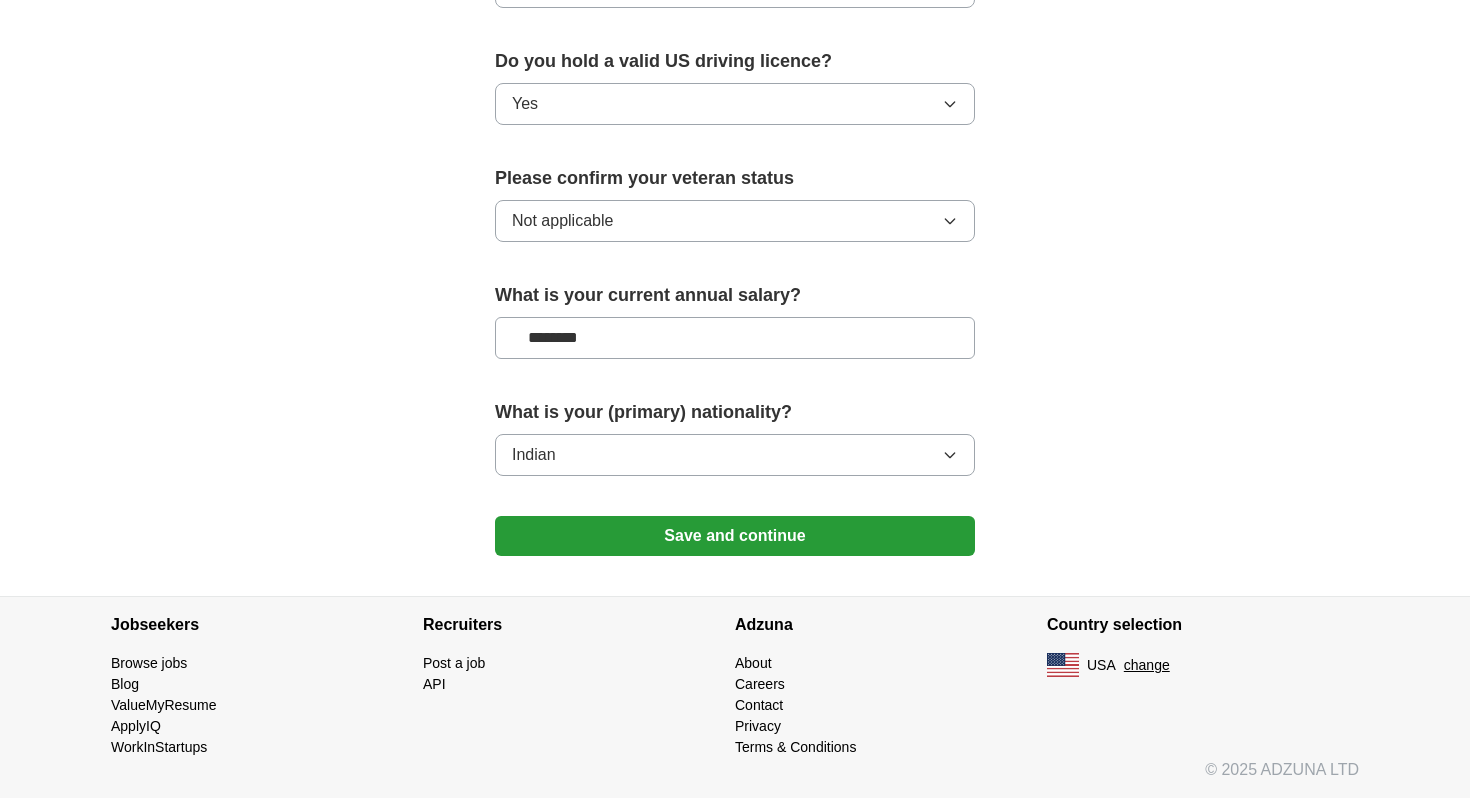 click on "Save and continue" at bounding box center [735, 536] 